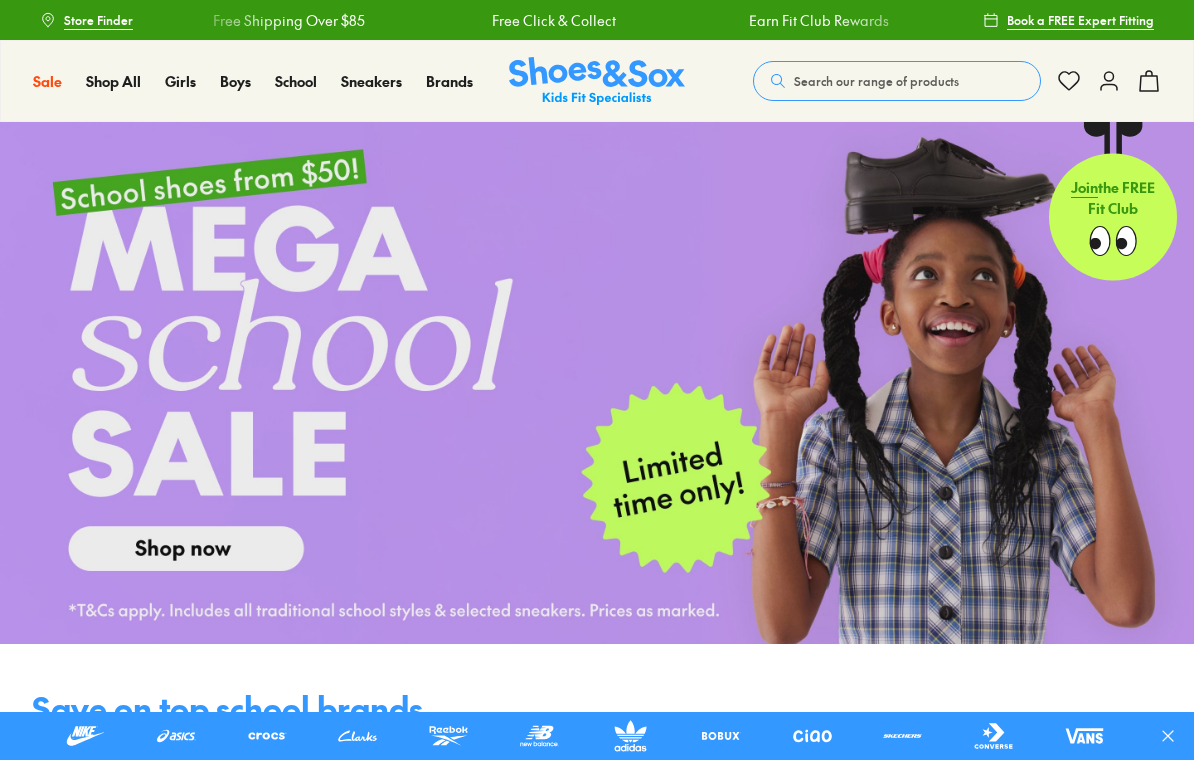 scroll, scrollTop: 0, scrollLeft: 0, axis: both 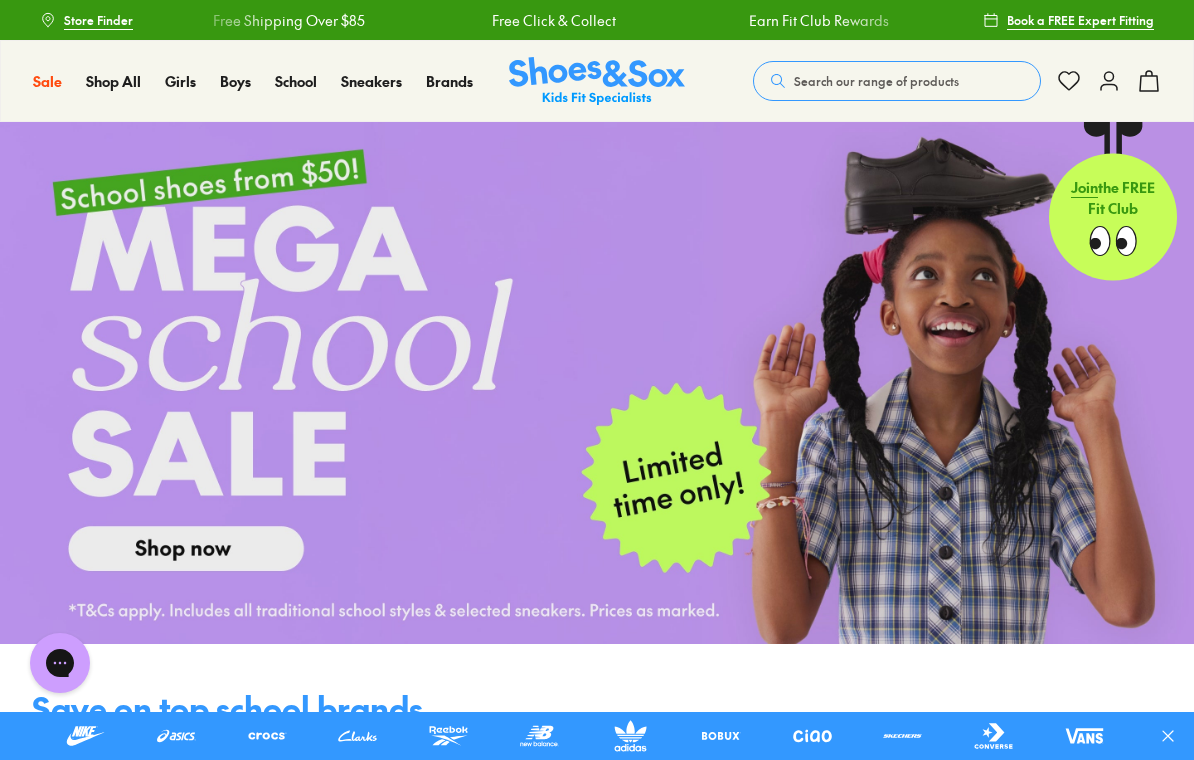 click on "Search our range of products" at bounding box center (897, 81) 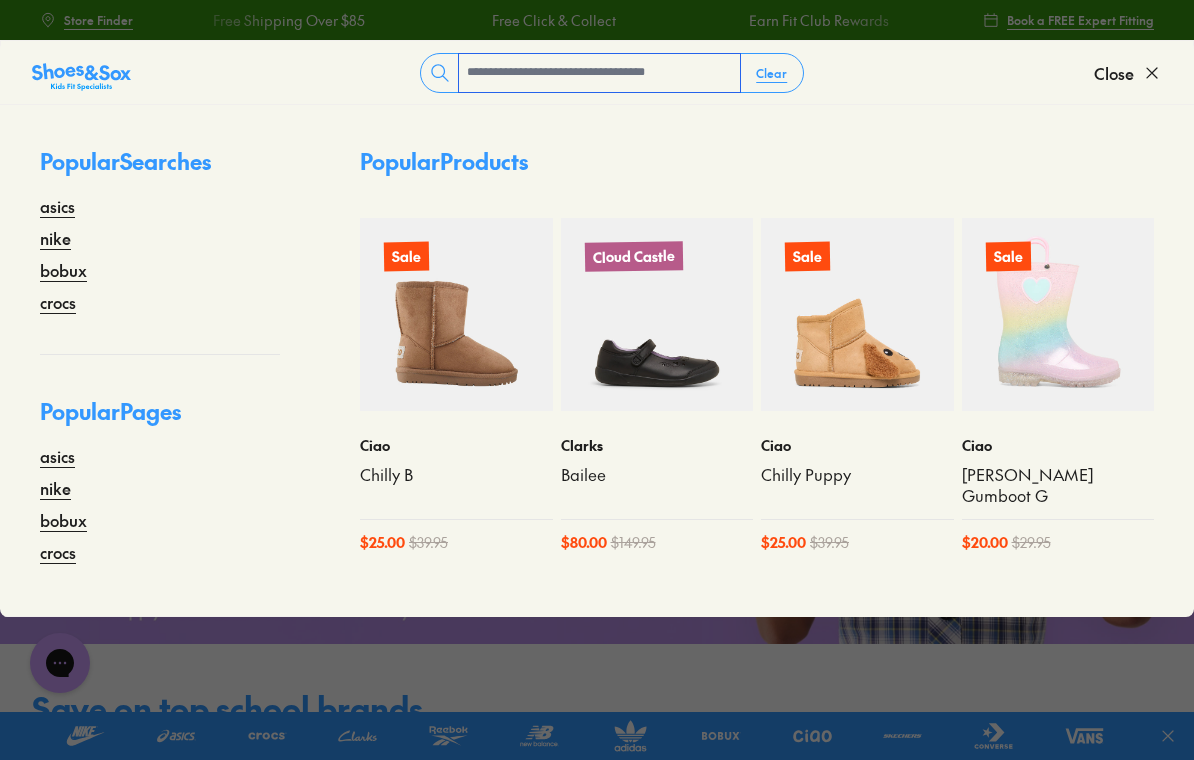 click at bounding box center [599, 73] 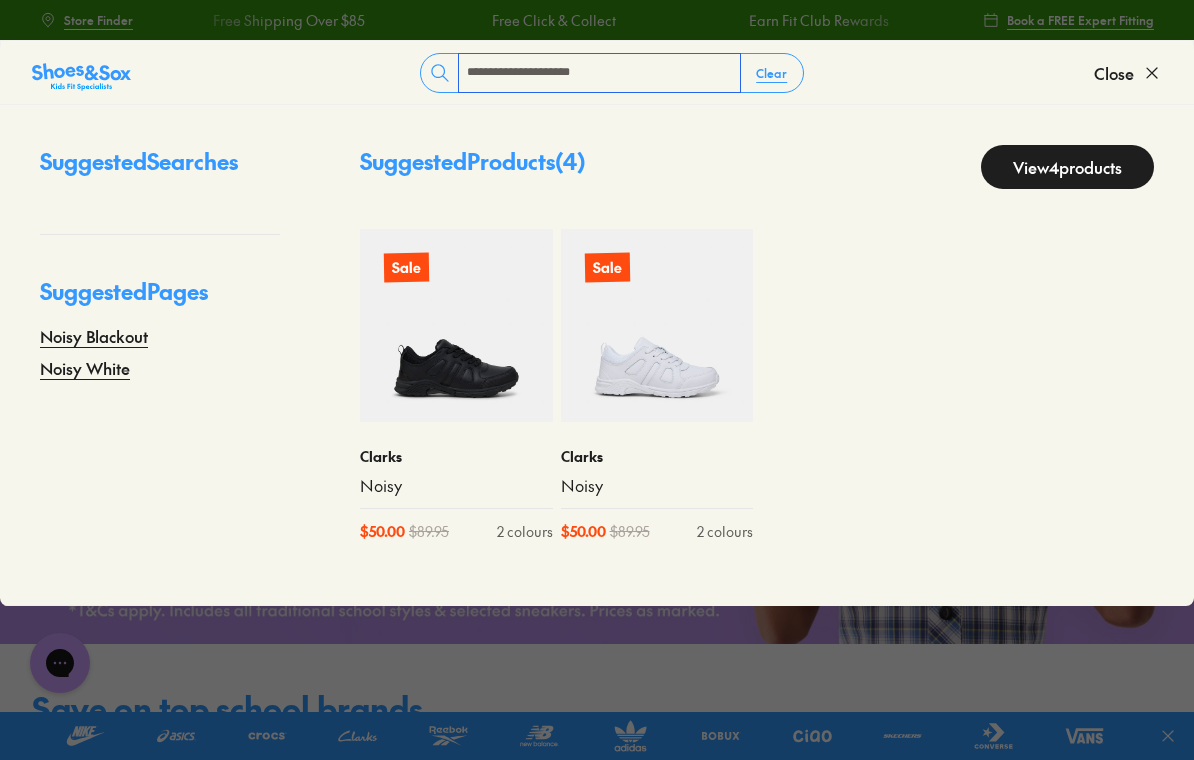 type on "**********" 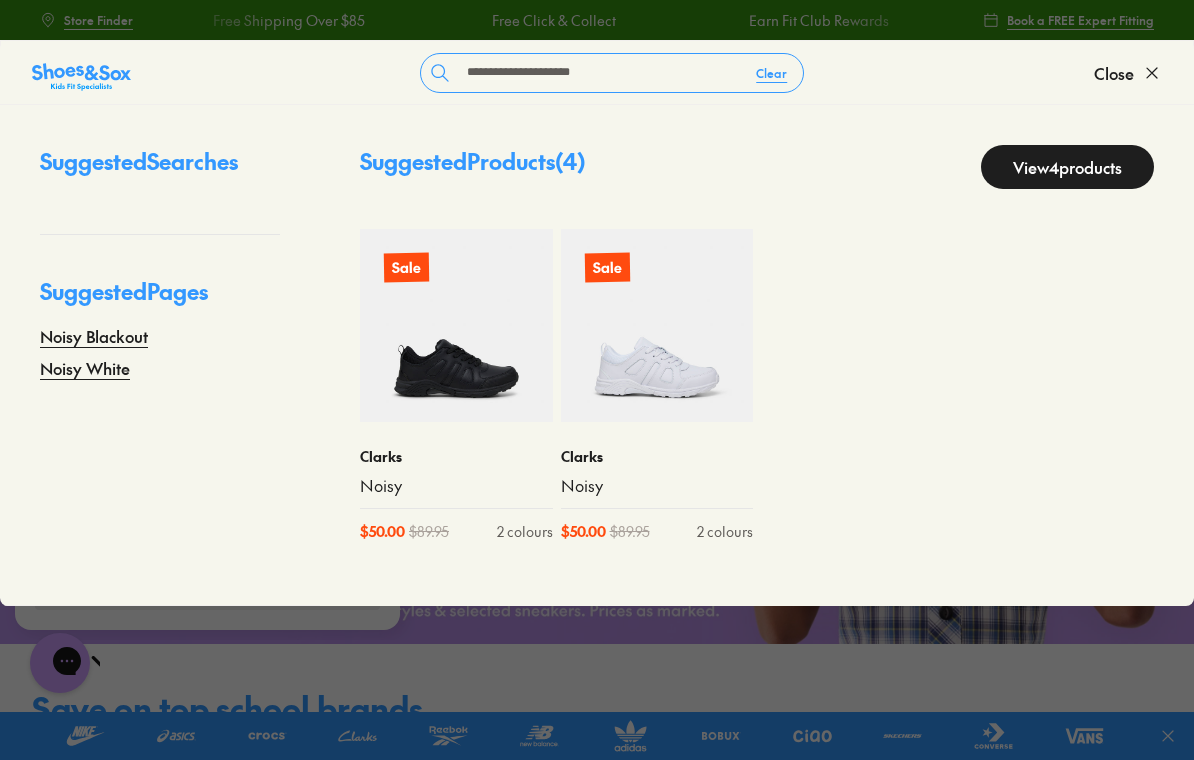 click on "Clarks" at bounding box center [456, 456] 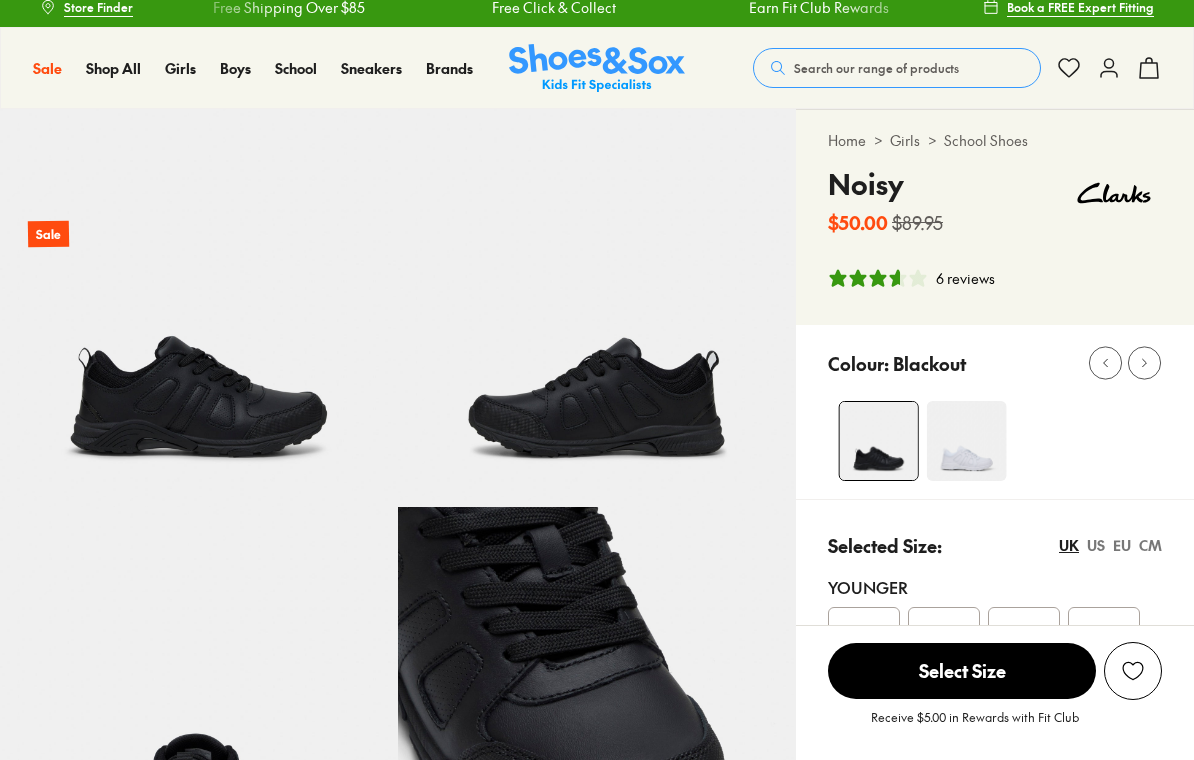 scroll, scrollTop: 13, scrollLeft: 0, axis: vertical 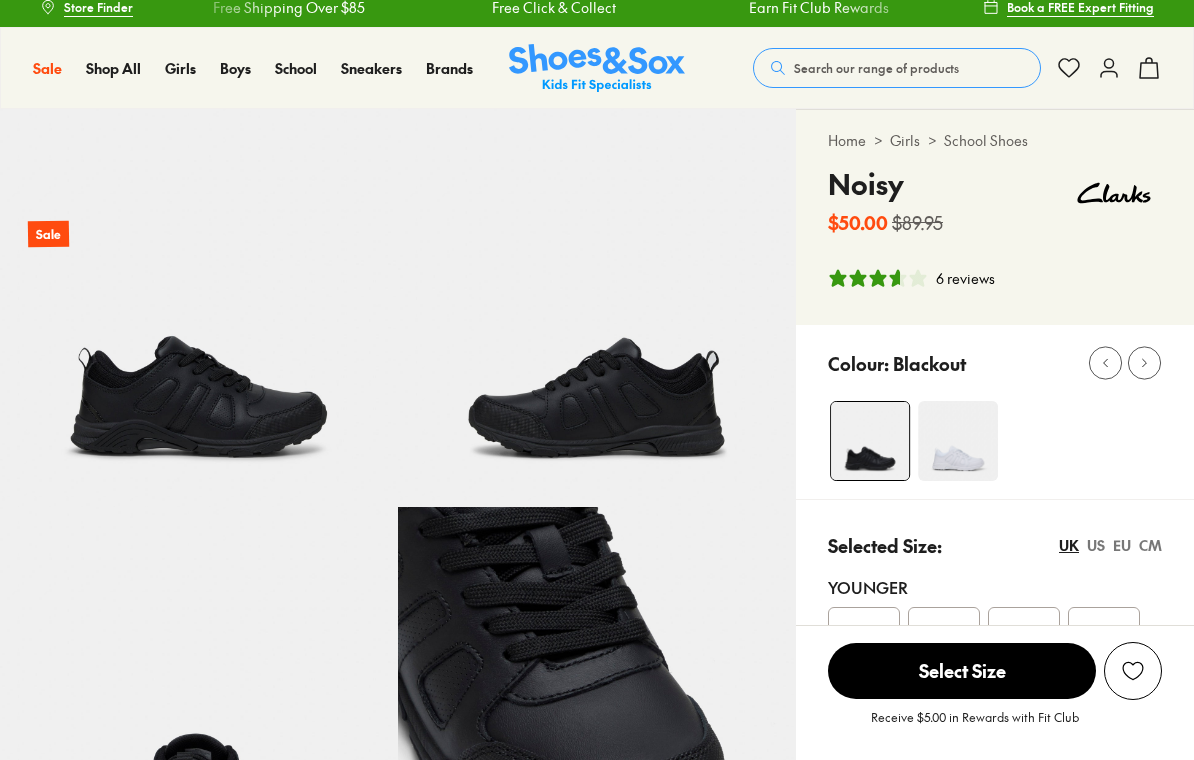 select on "*" 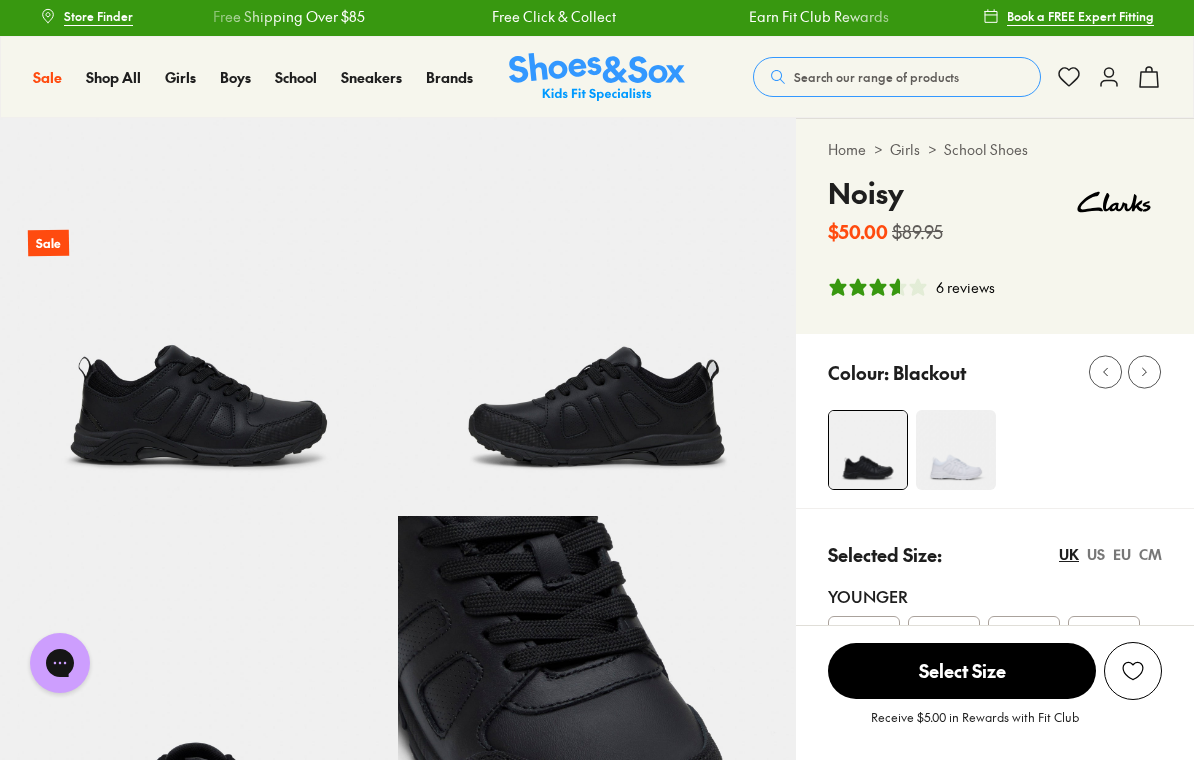 scroll, scrollTop: 0, scrollLeft: 0, axis: both 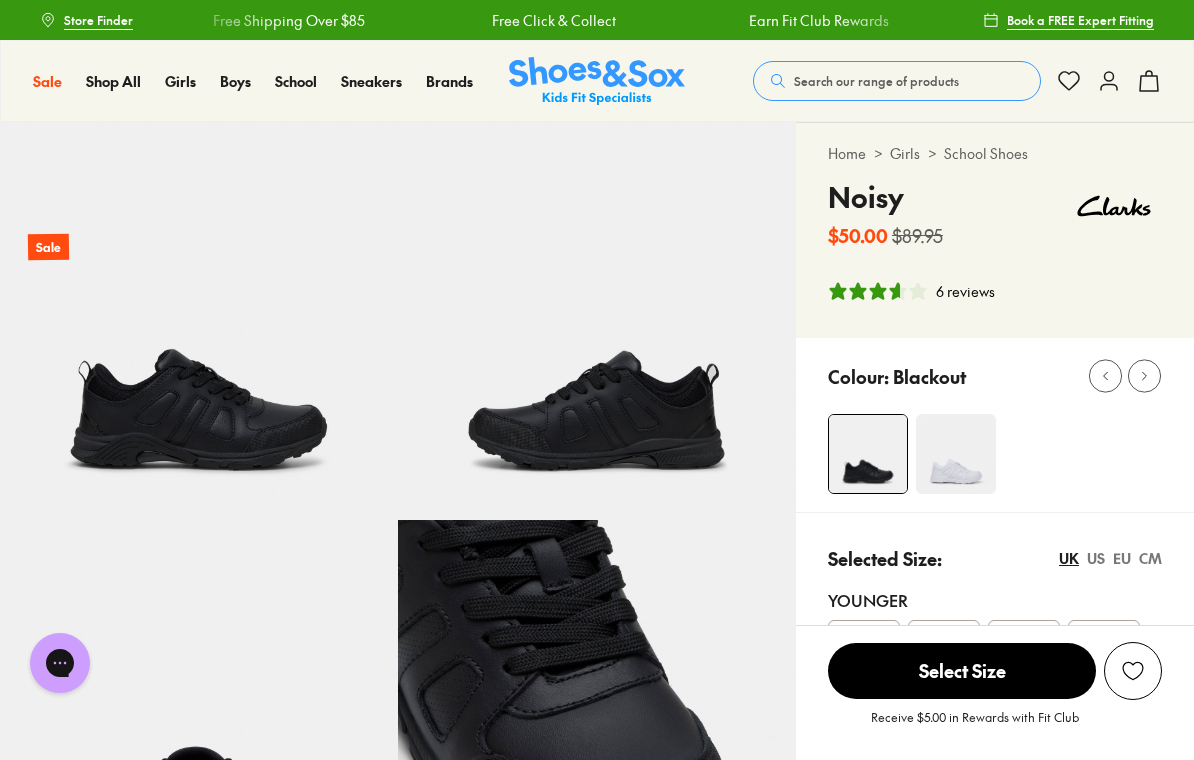 click 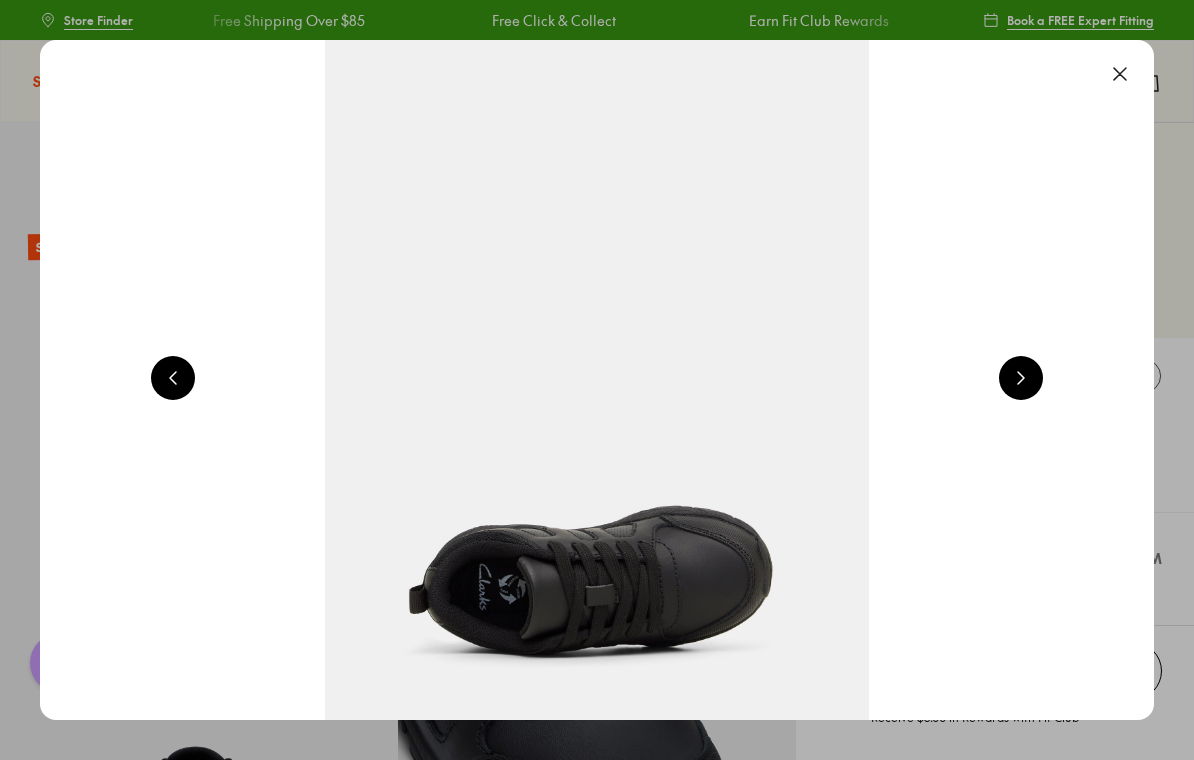 scroll, scrollTop: 0, scrollLeft: 1114, axis: horizontal 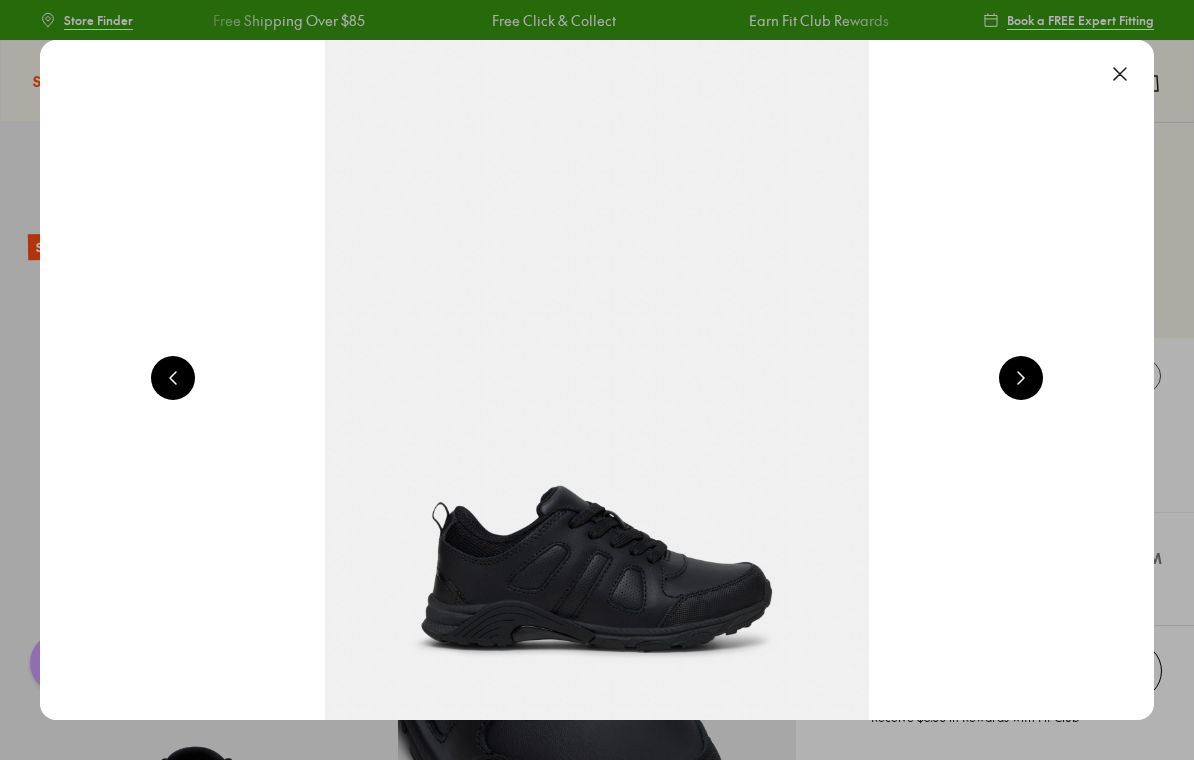 click at bounding box center (1021, 378) 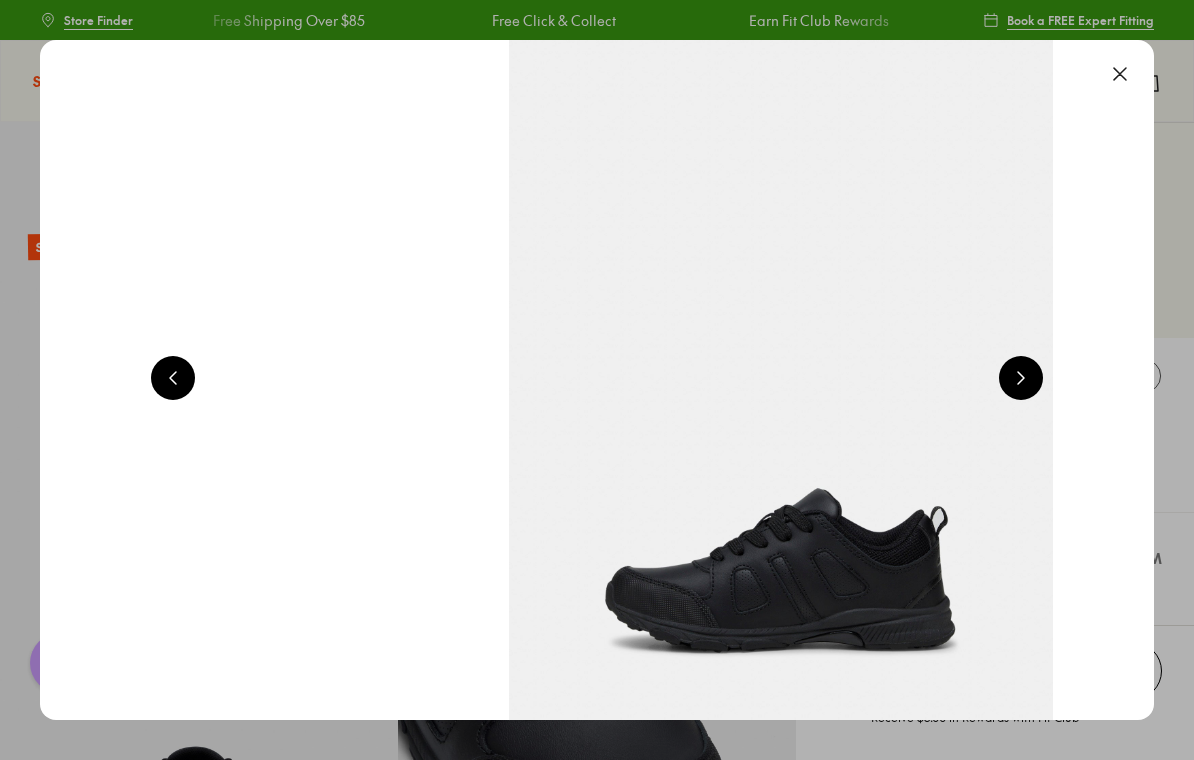 scroll, scrollTop: 0, scrollLeft: 2228, axis: horizontal 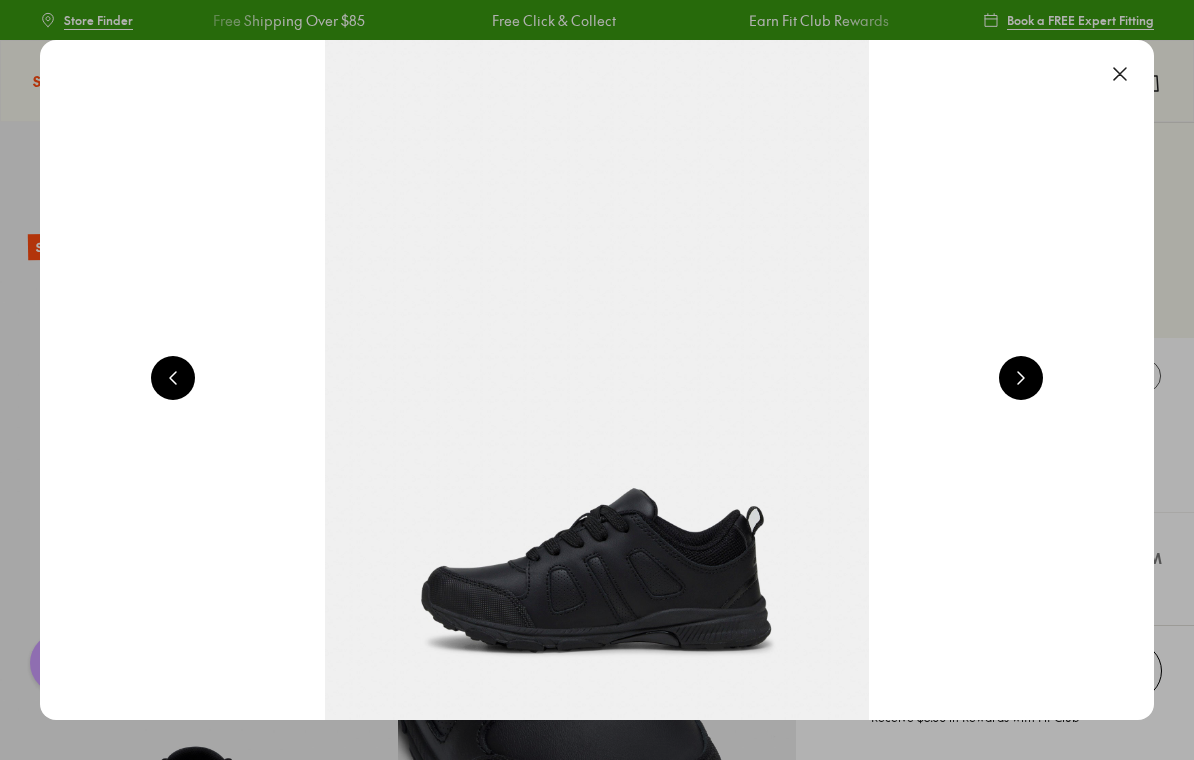 click at bounding box center [1021, 378] 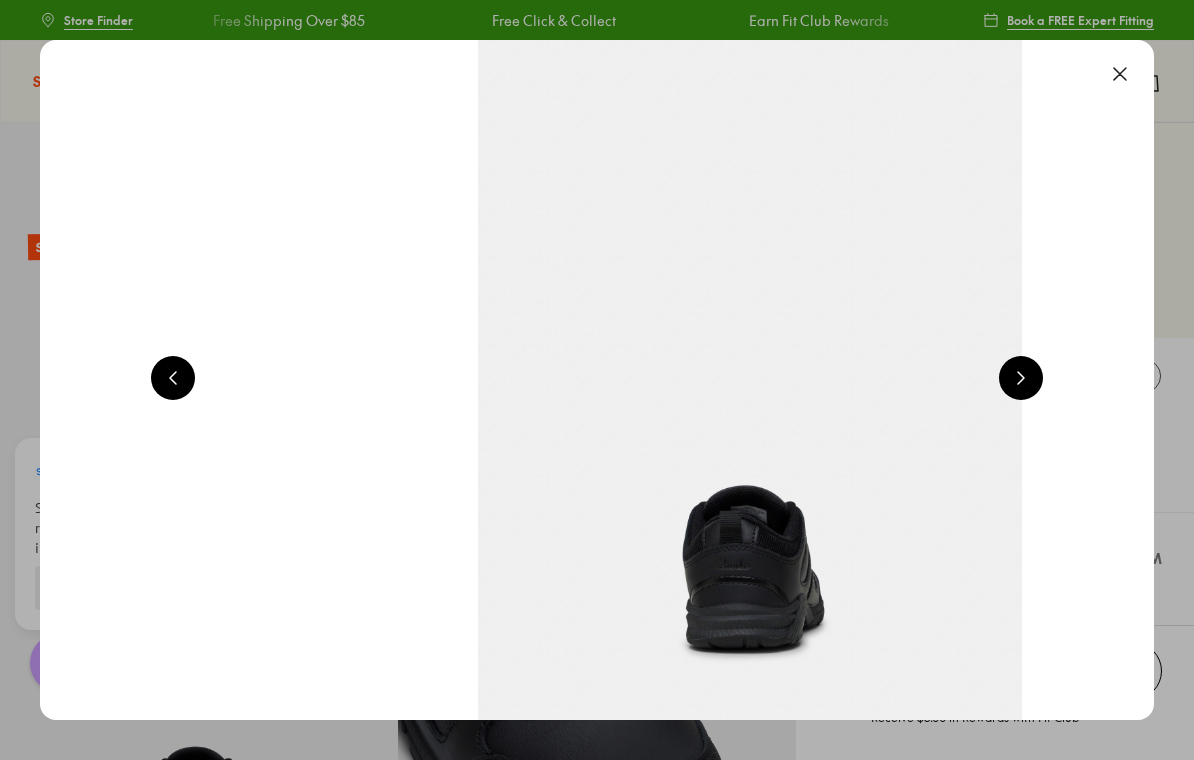 scroll, scrollTop: 0, scrollLeft: 3342, axis: horizontal 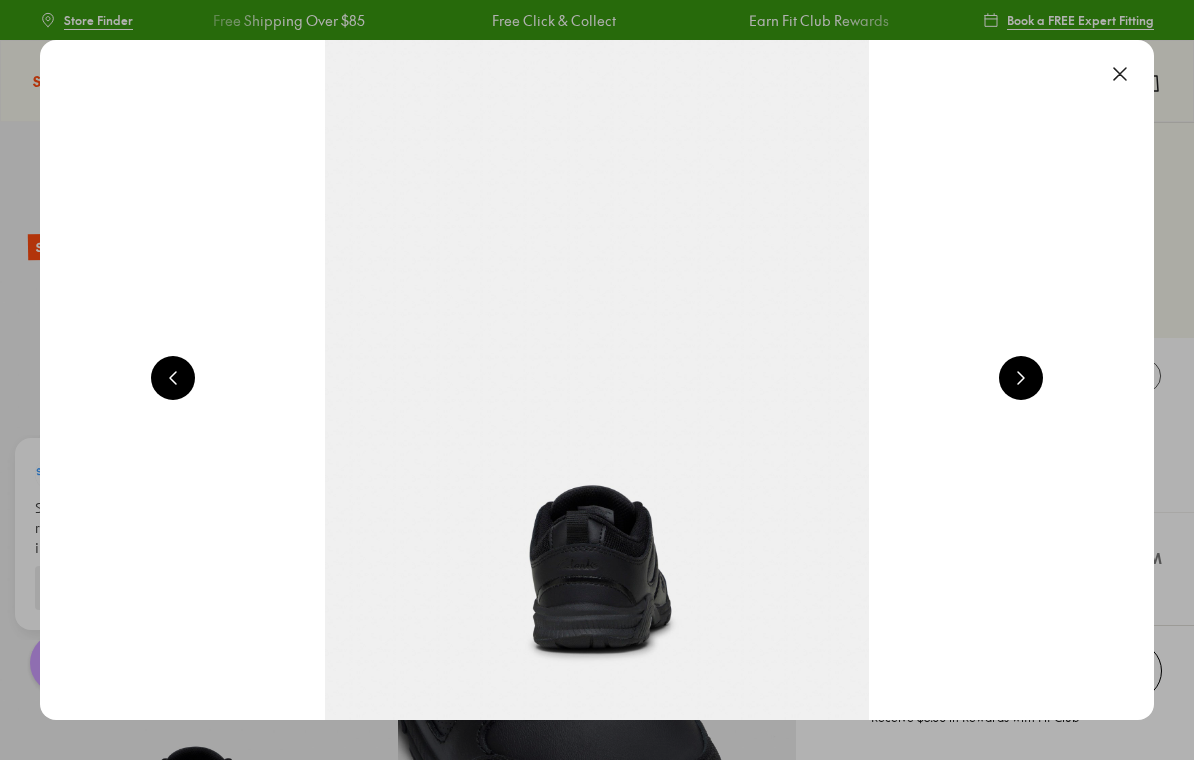 click at bounding box center [1021, 378] 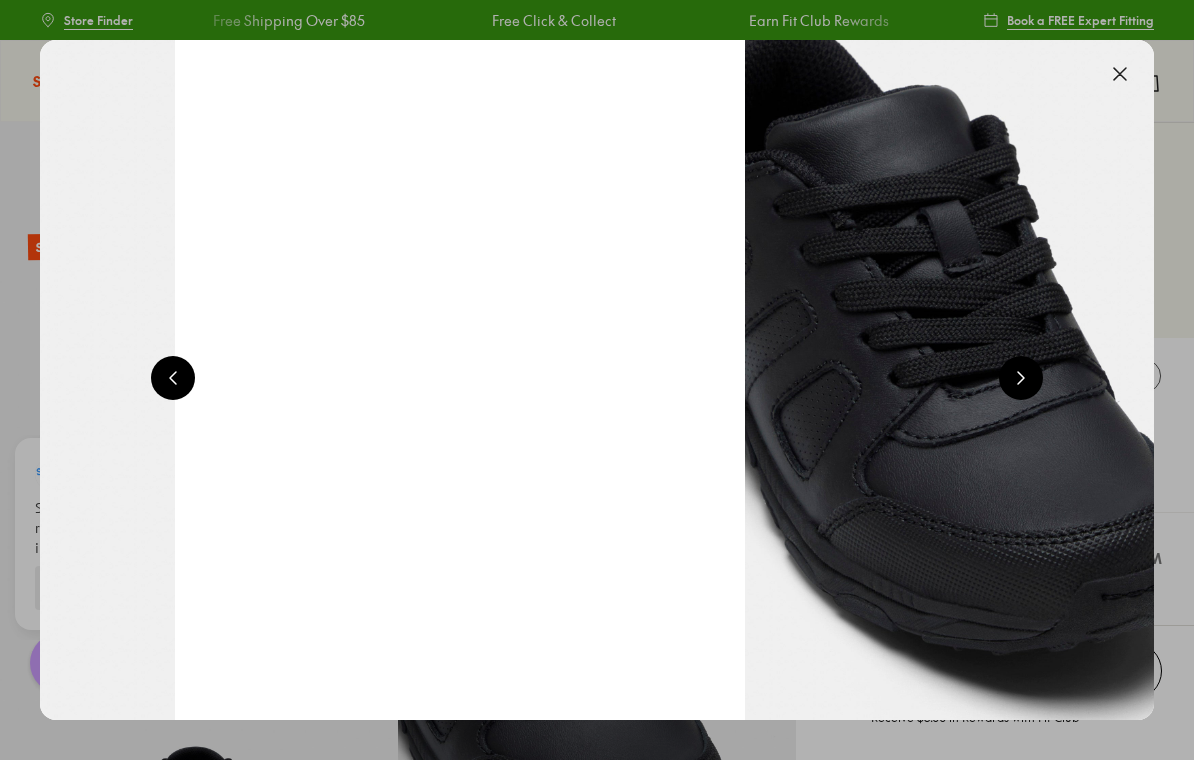 scroll, scrollTop: 0, scrollLeft: 4456, axis: horizontal 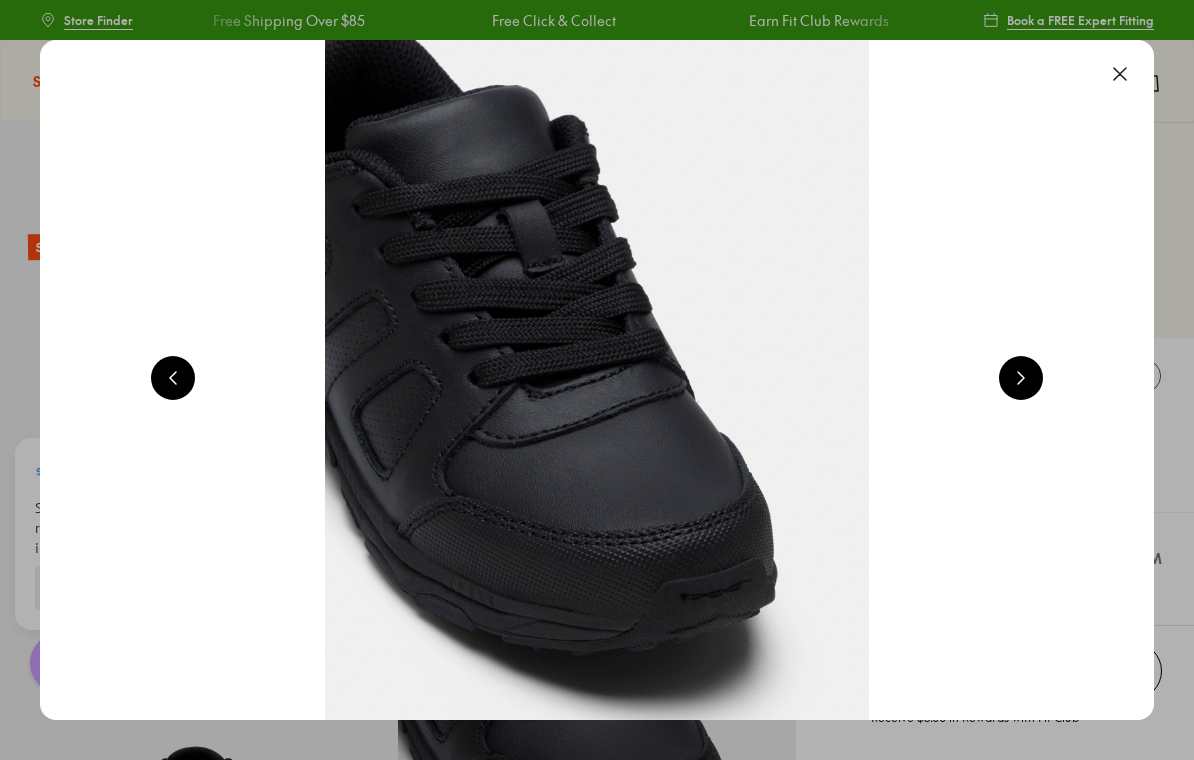 click at bounding box center [1021, 378] 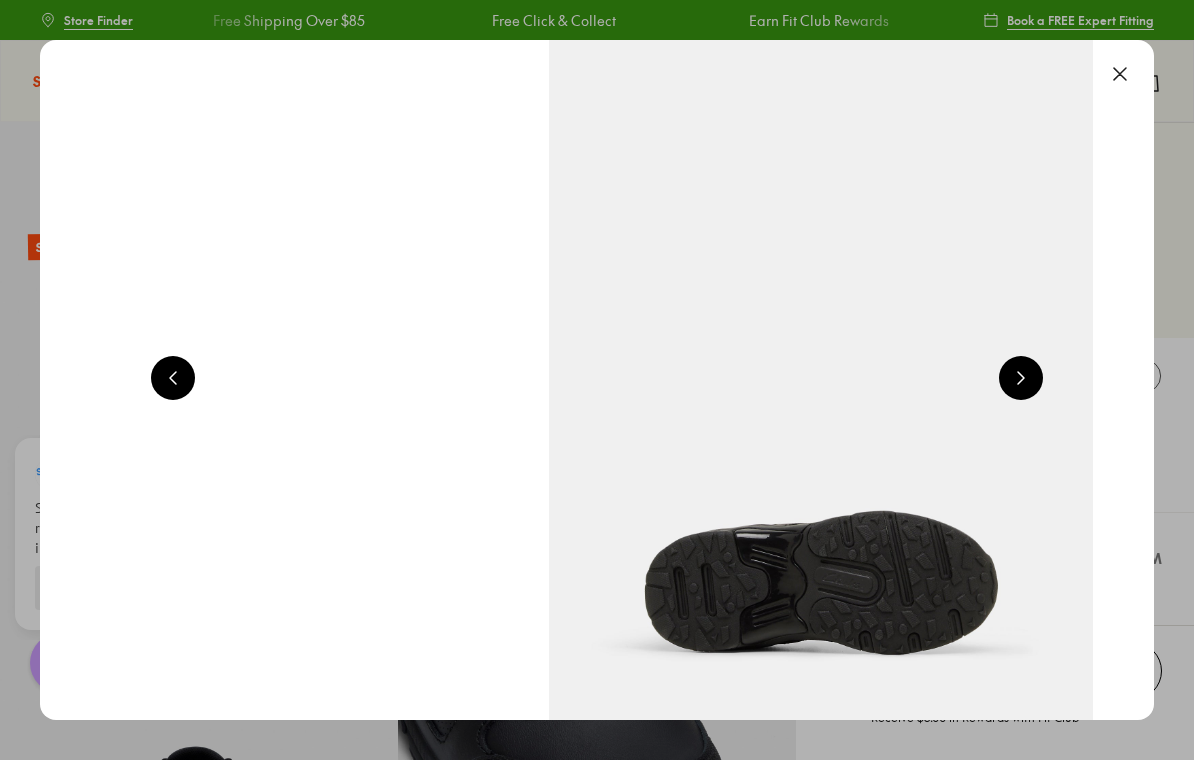 scroll, scrollTop: 0, scrollLeft: 5570, axis: horizontal 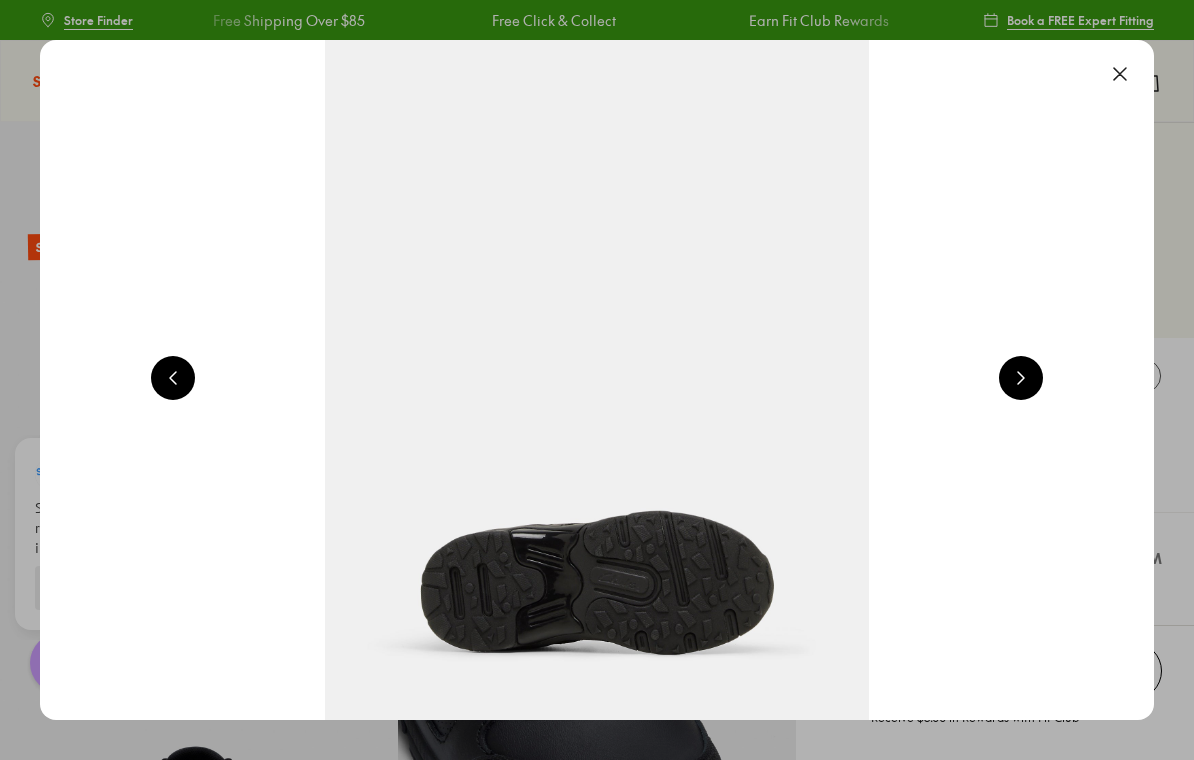 click at bounding box center (1120, 74) 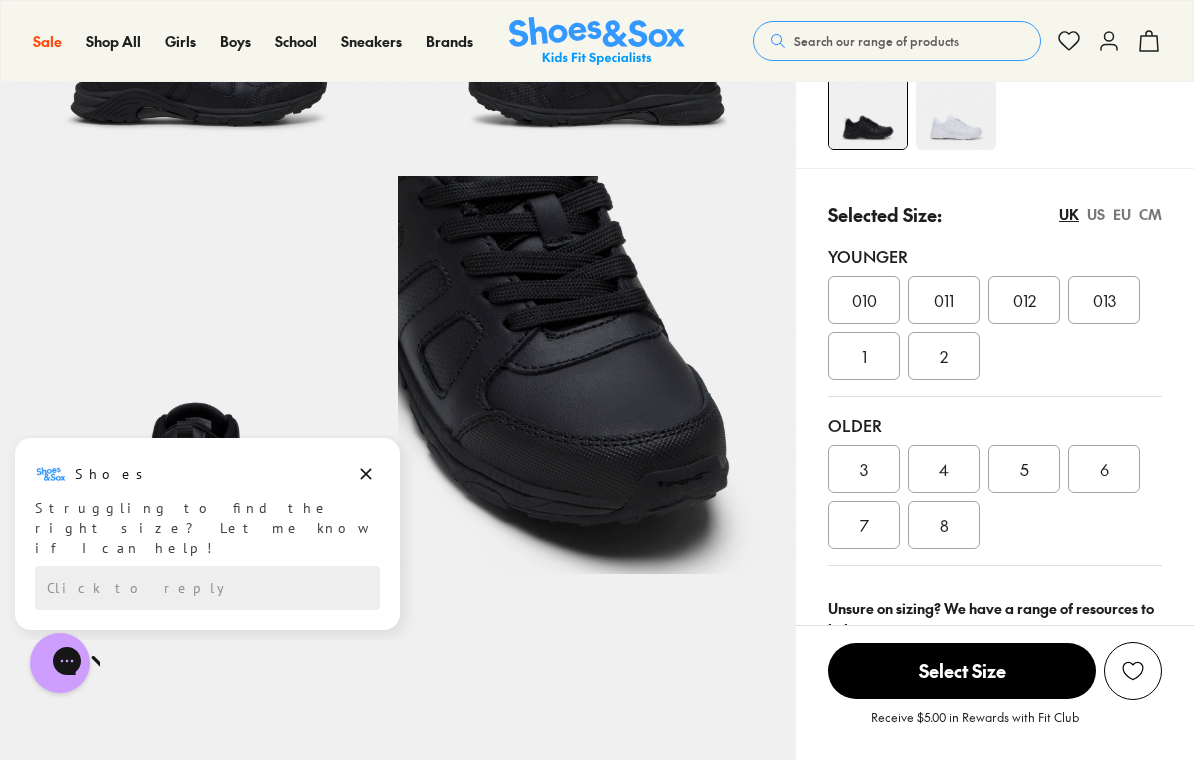 scroll, scrollTop: 346, scrollLeft: 0, axis: vertical 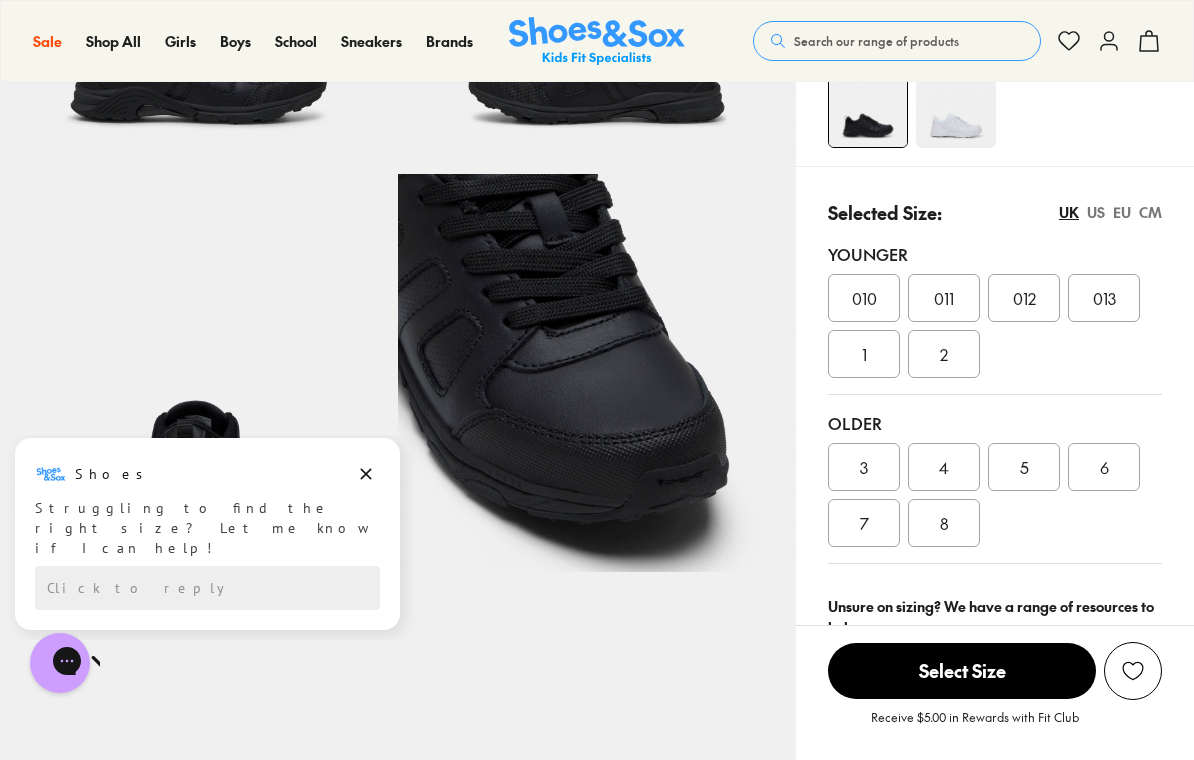 click on "US" at bounding box center (1096, 212) 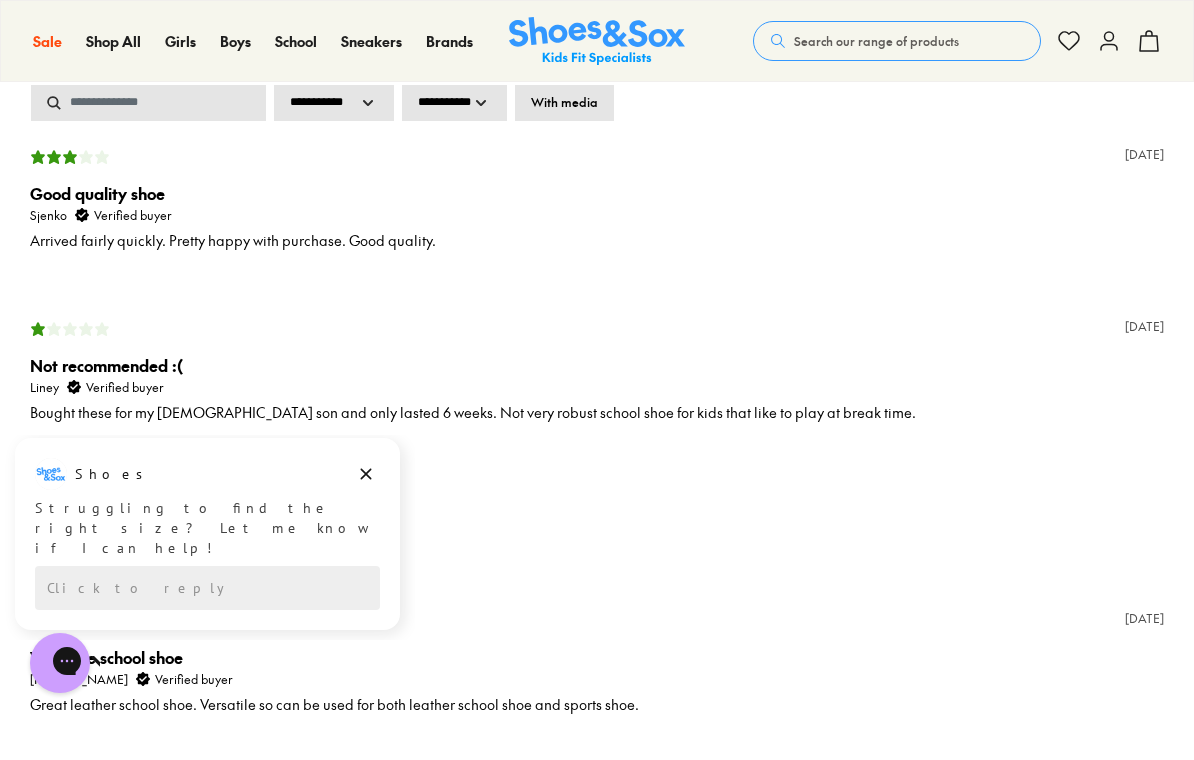 scroll, scrollTop: 3119, scrollLeft: 0, axis: vertical 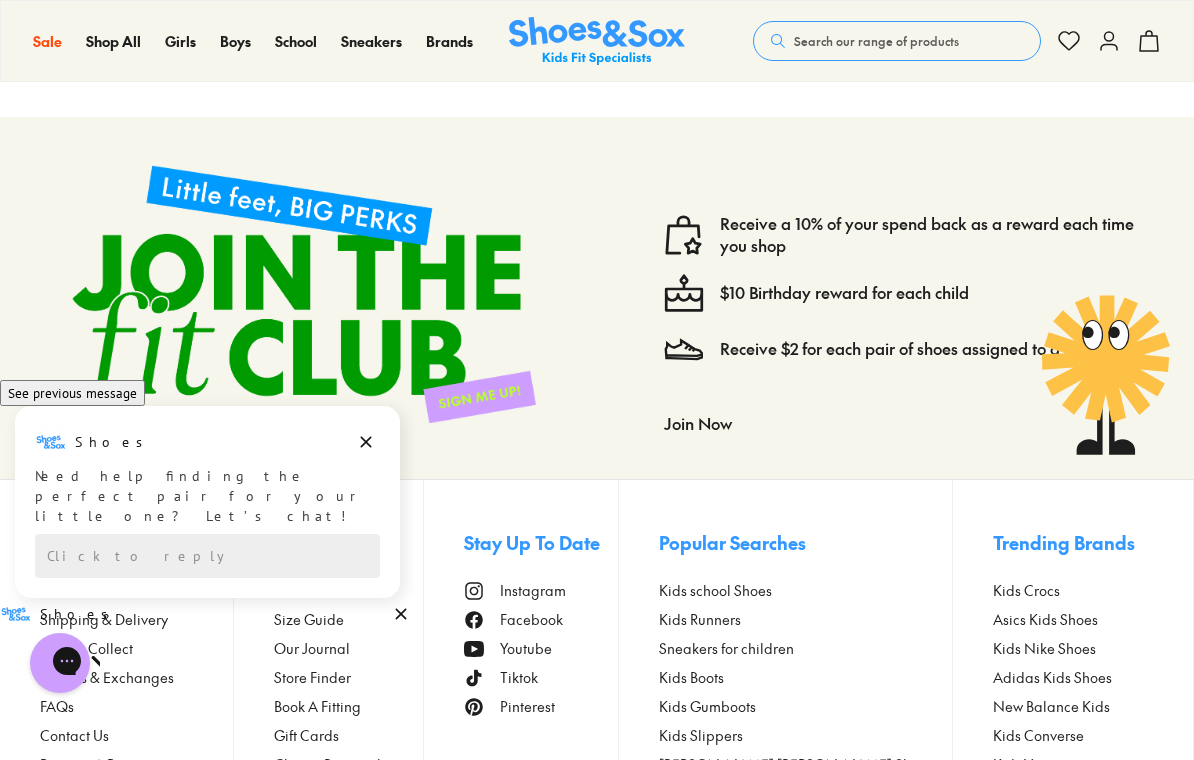 click on "Join Now" at bounding box center [698, 423] 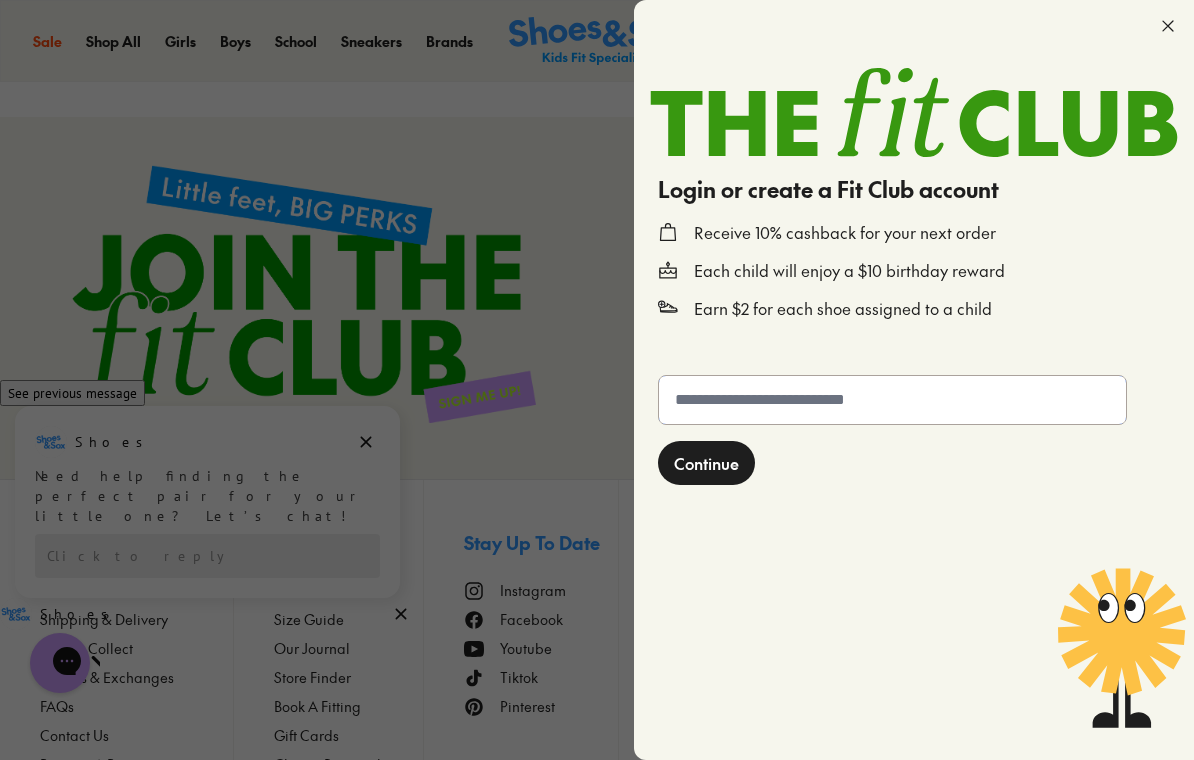 click at bounding box center (892, 400) 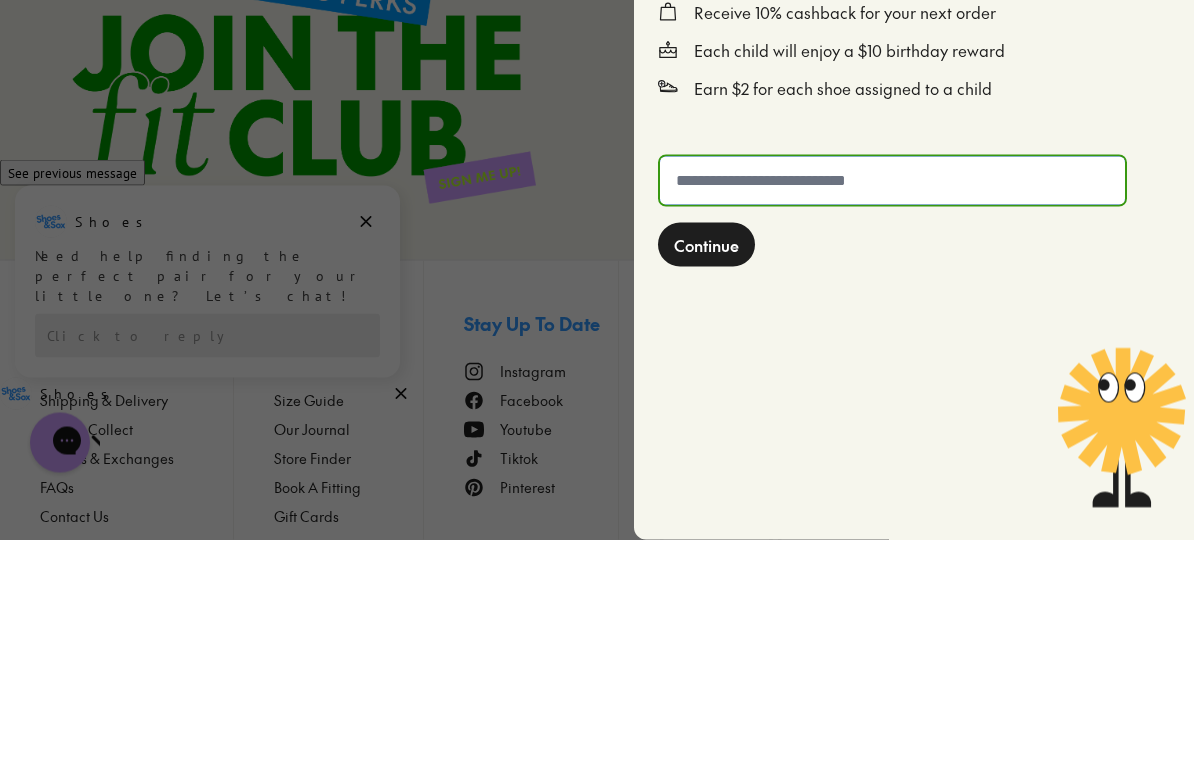 type on "*" 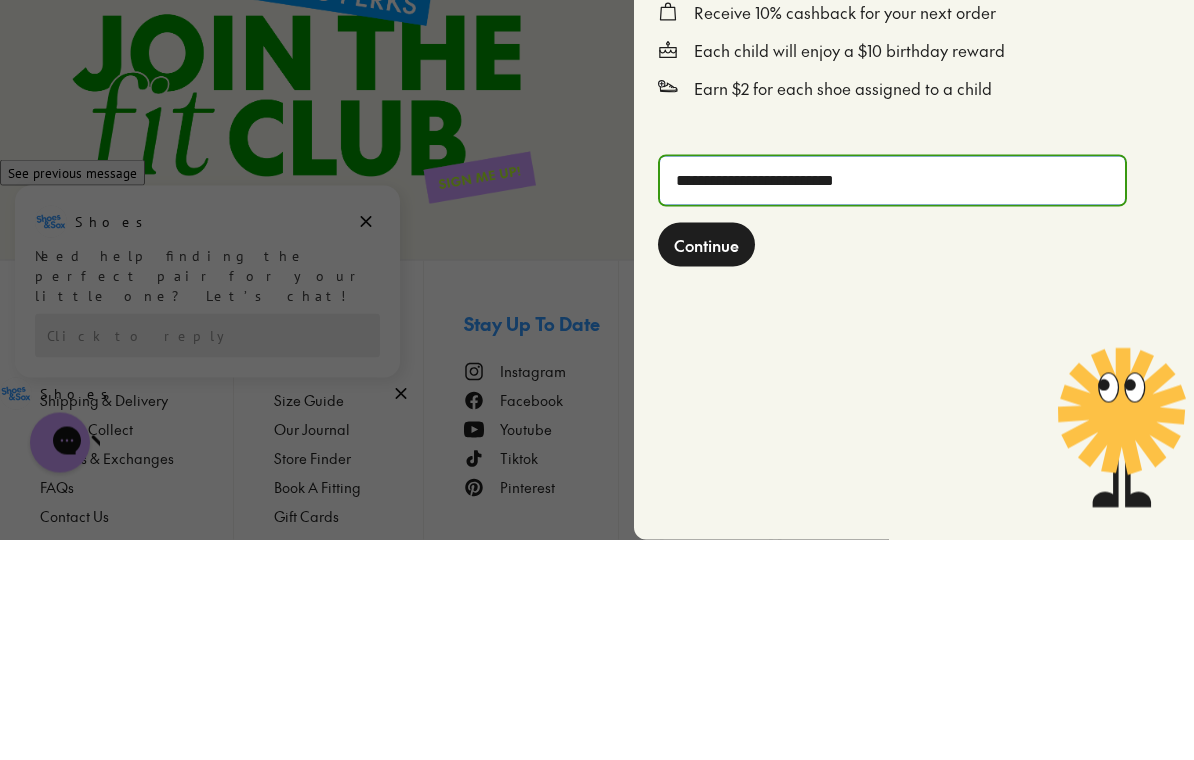 type on "**********" 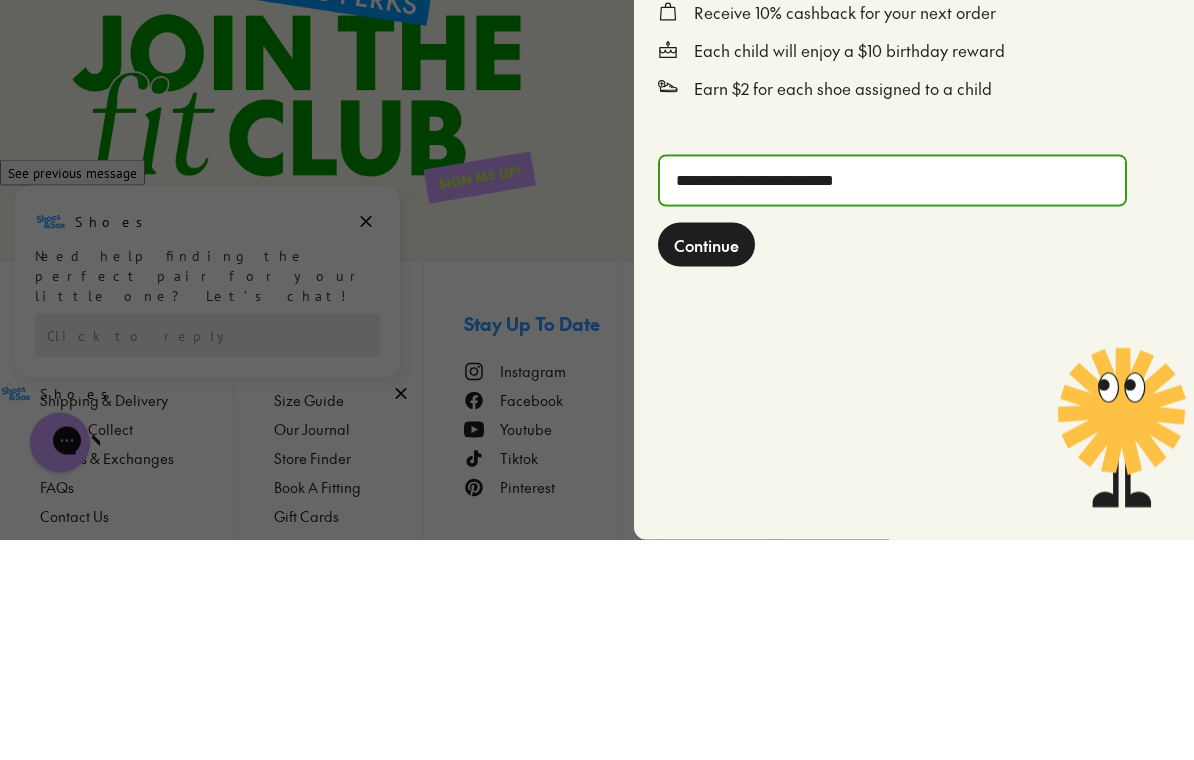 click on "Continue" at bounding box center [706, 465] 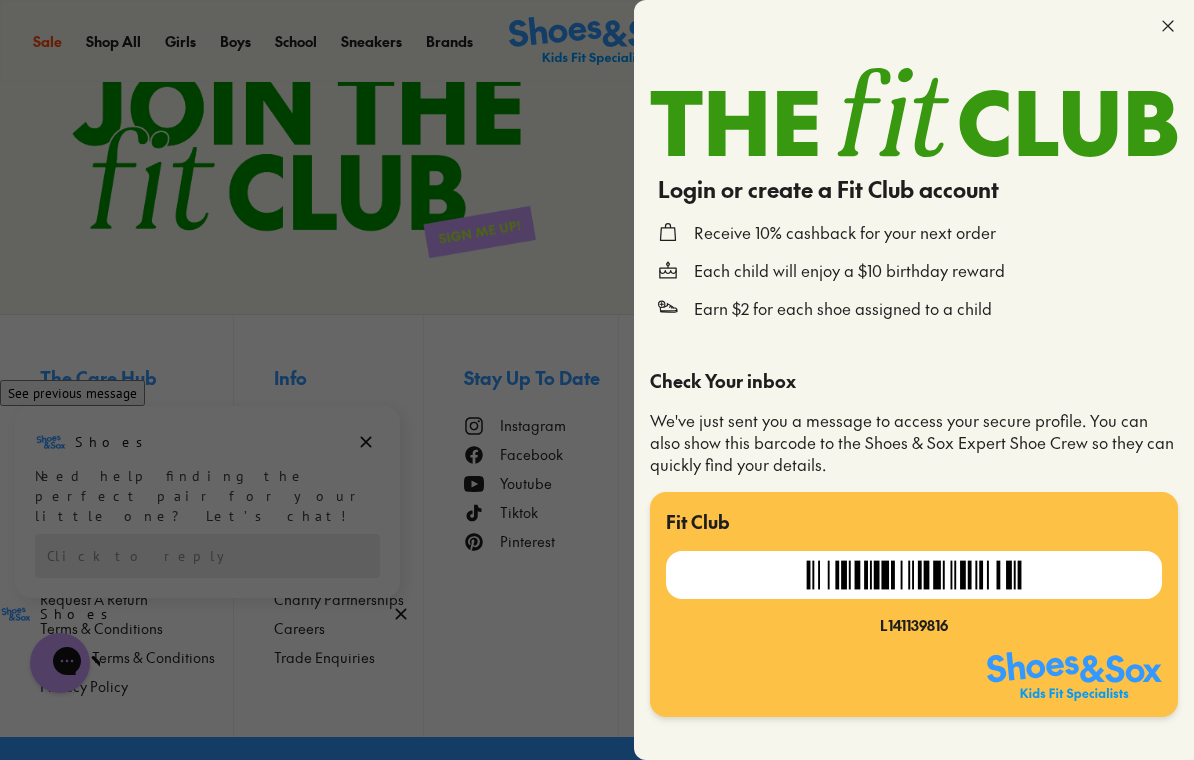 click 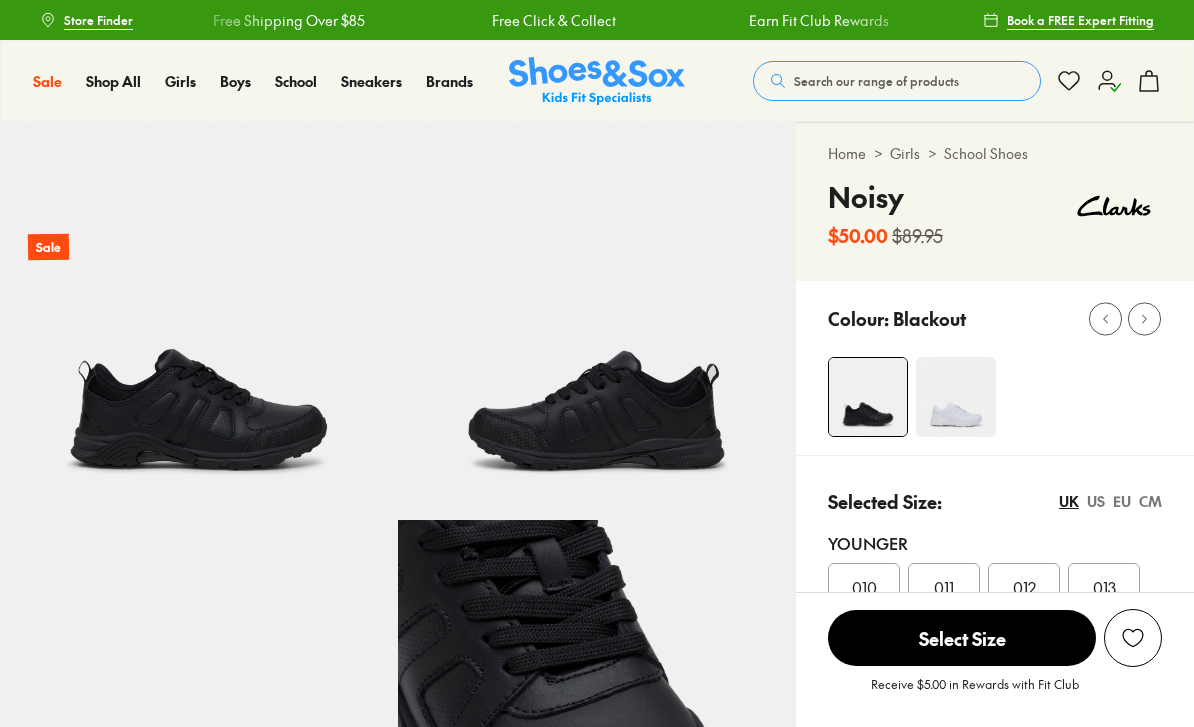 scroll, scrollTop: 0, scrollLeft: 0, axis: both 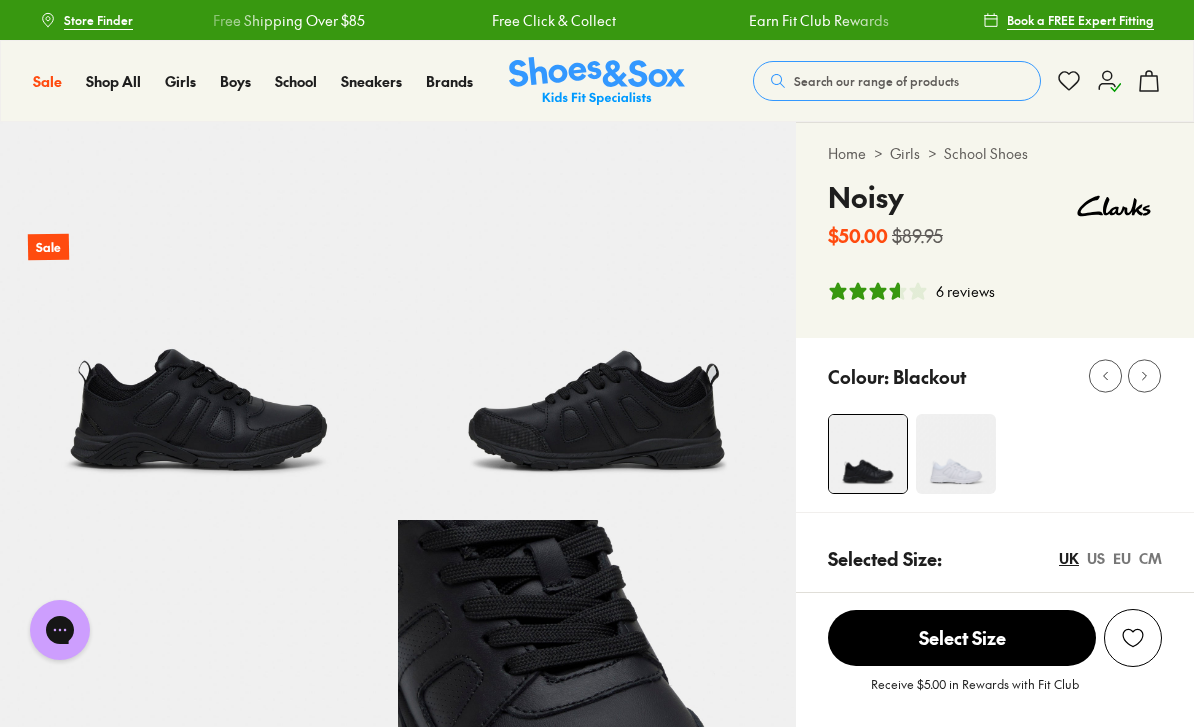 click 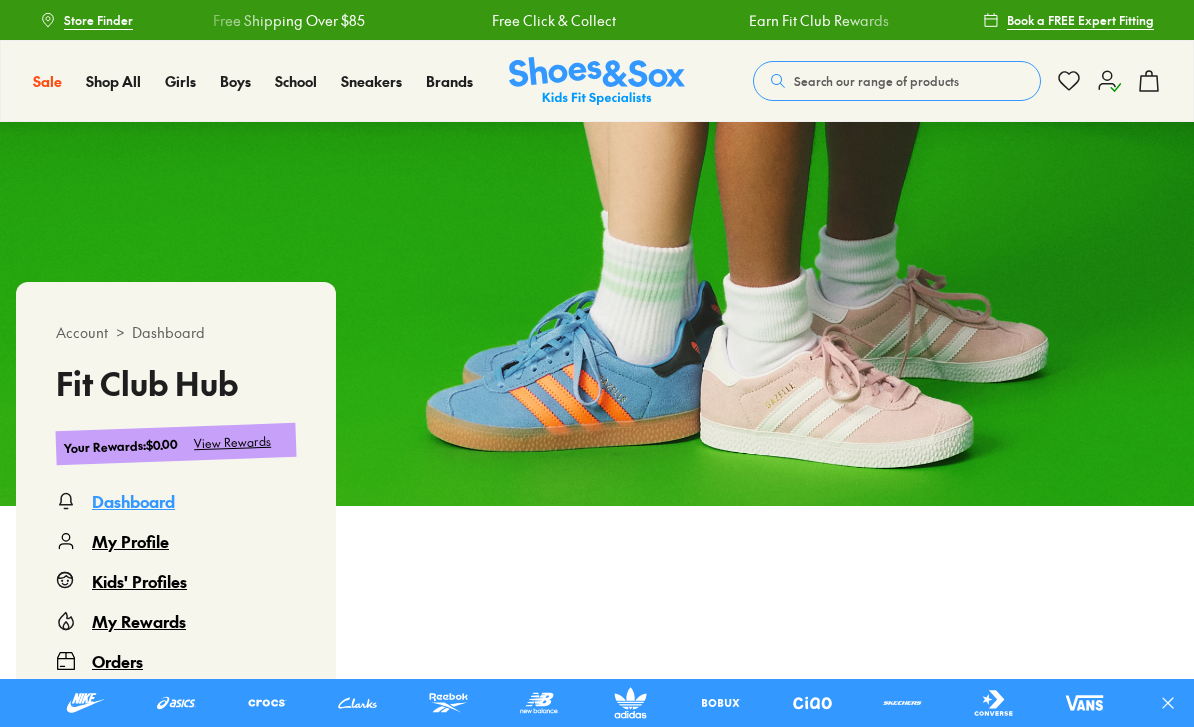 scroll, scrollTop: 0, scrollLeft: 0, axis: both 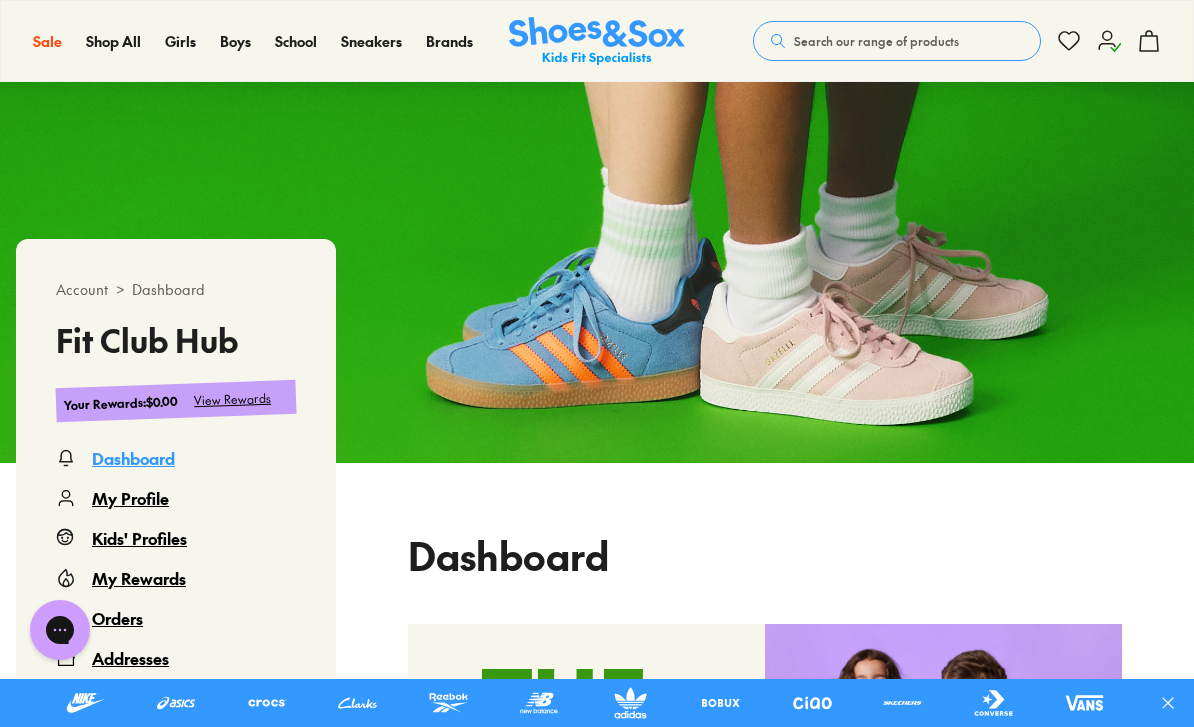click on "My Profile" at bounding box center [130, 498] 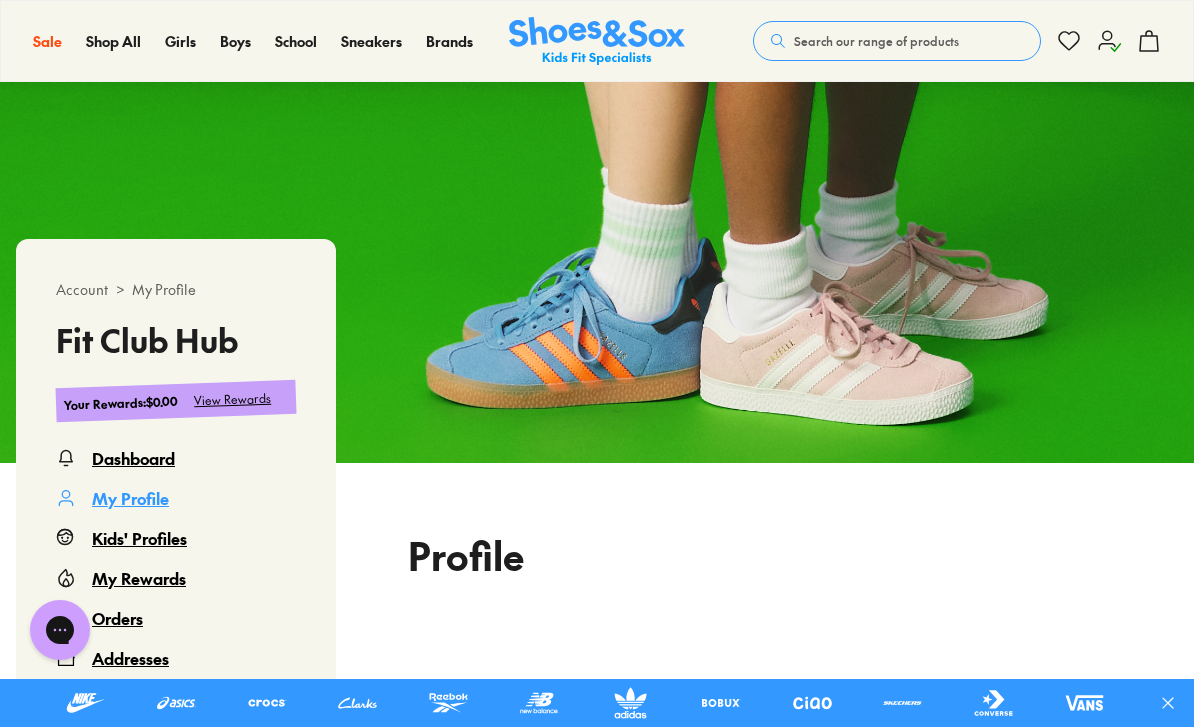 scroll, scrollTop: 122, scrollLeft: 0, axis: vertical 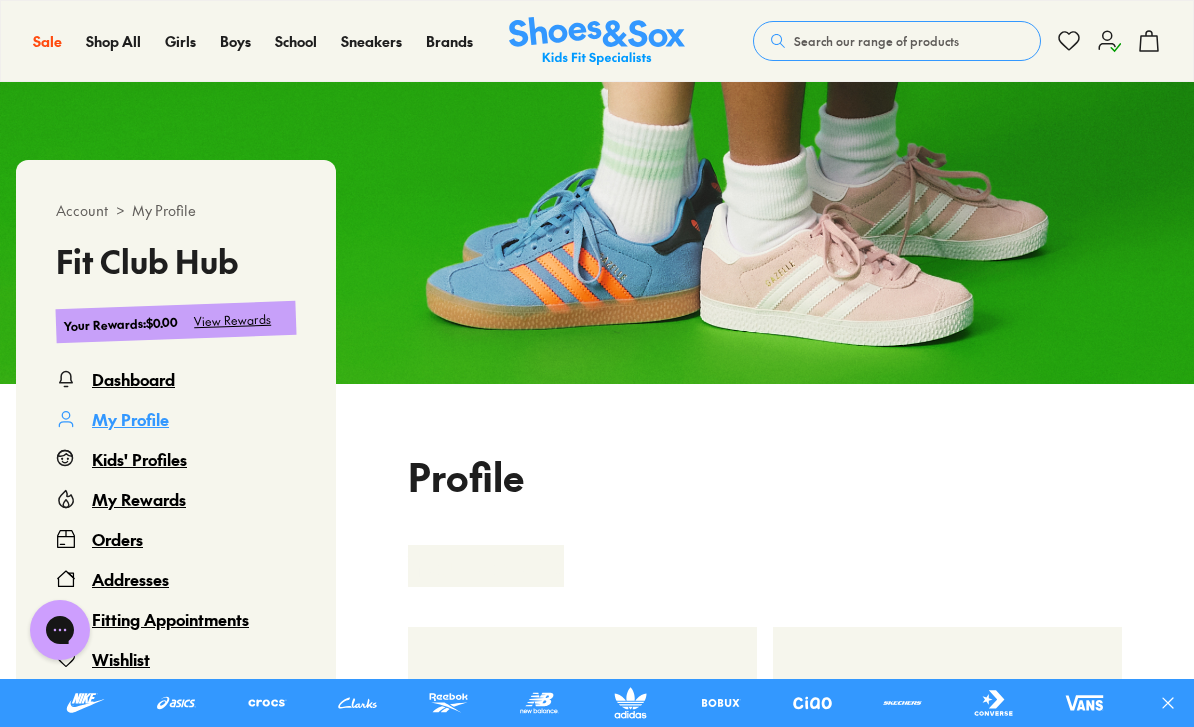 select 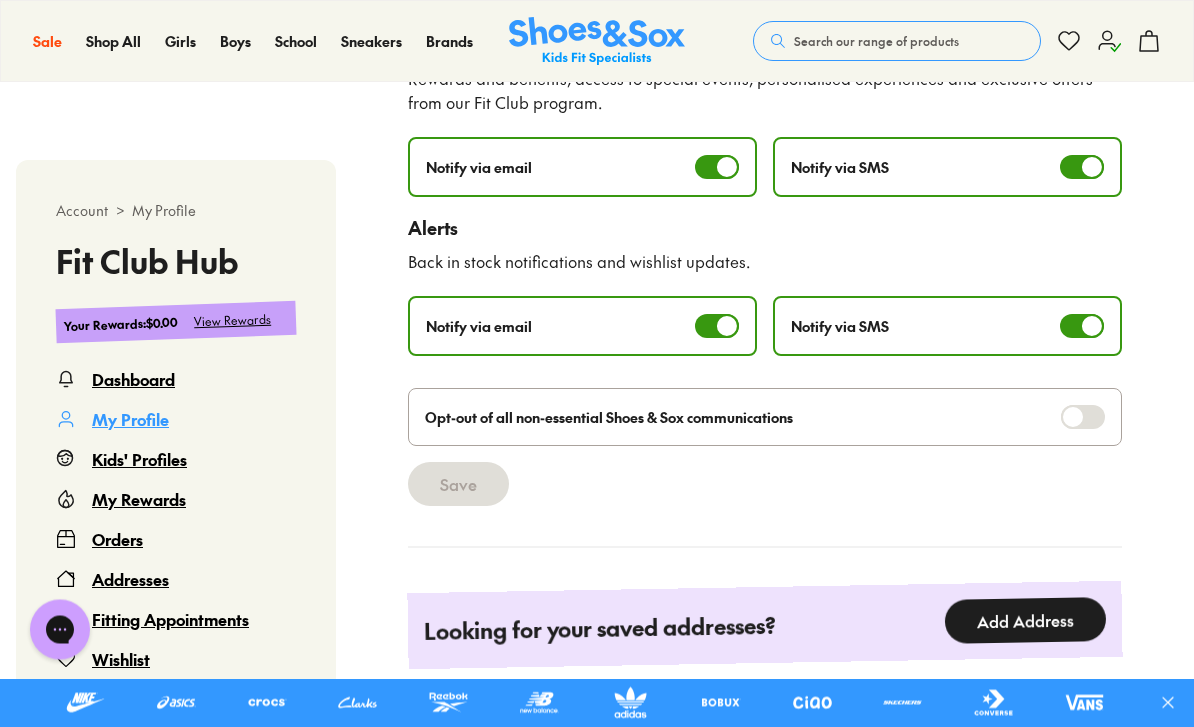 scroll, scrollTop: 1352, scrollLeft: 0, axis: vertical 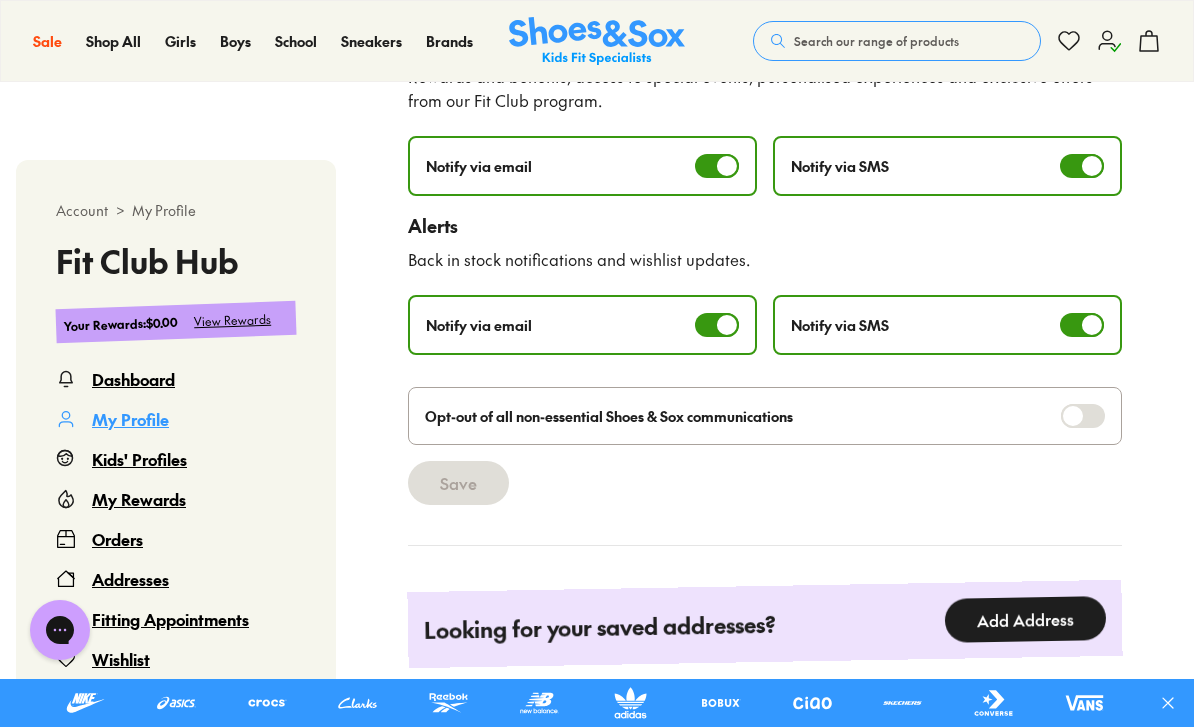 click on "Kids' Profiles" at bounding box center (139, 459) 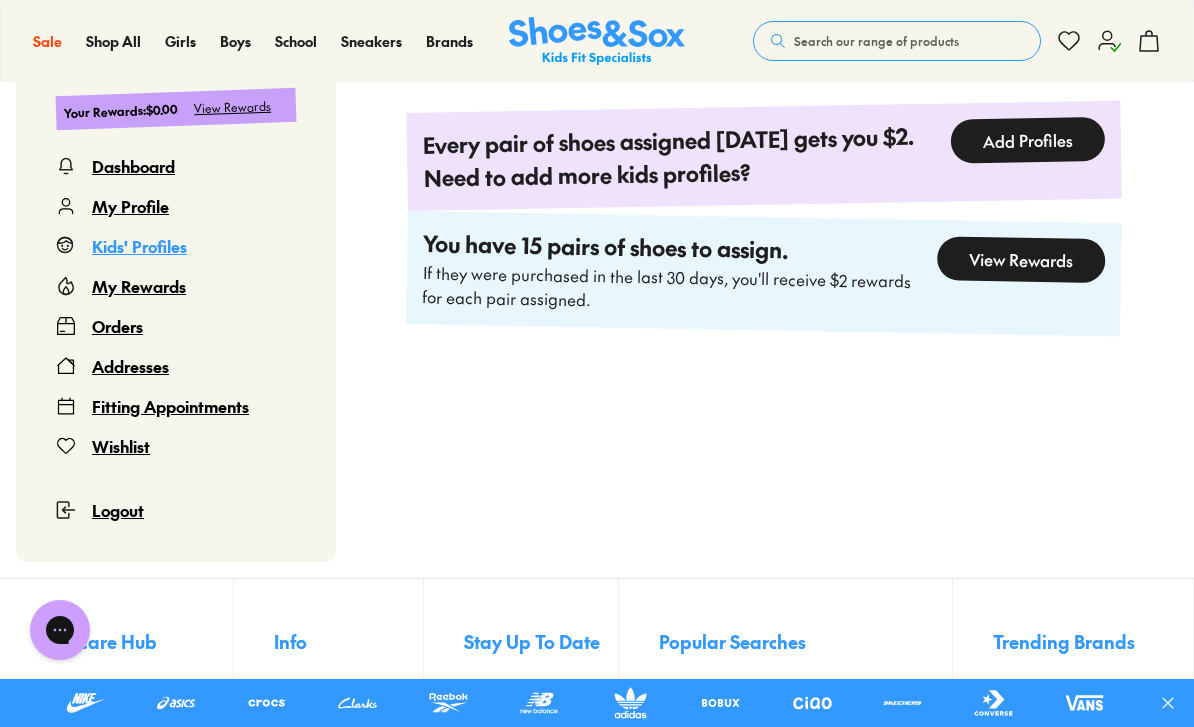 scroll, scrollTop: 628, scrollLeft: 0, axis: vertical 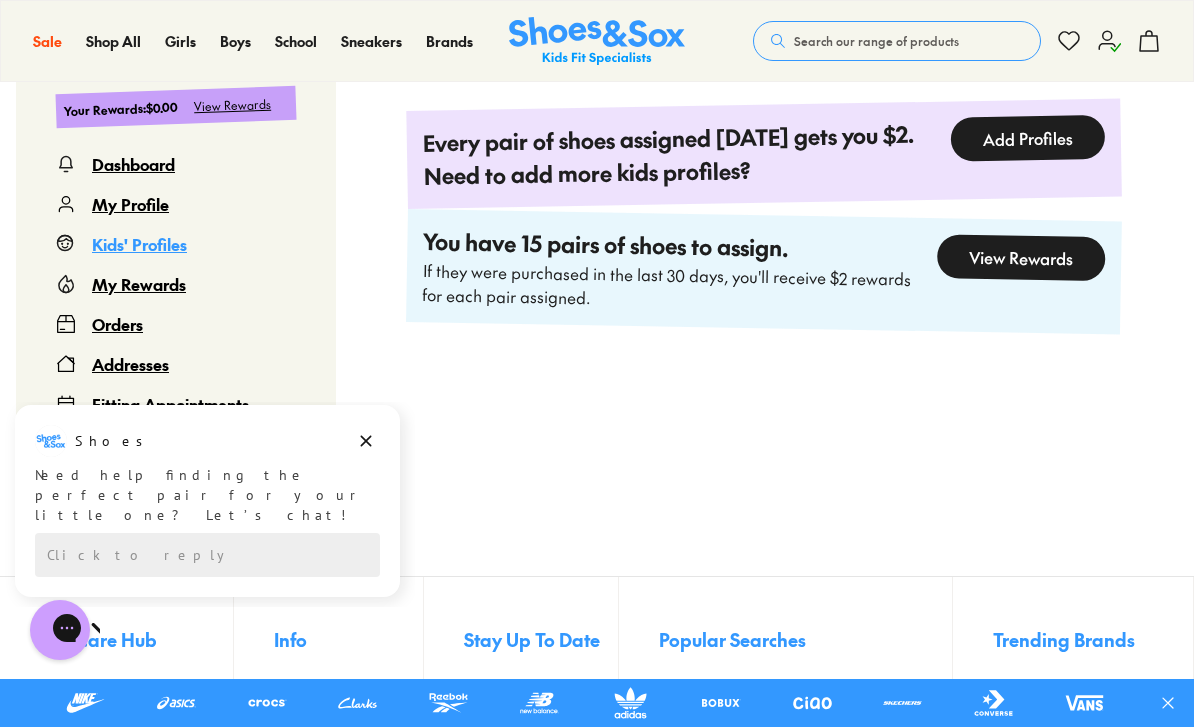 click on "View Rewards" at bounding box center (1021, 257) 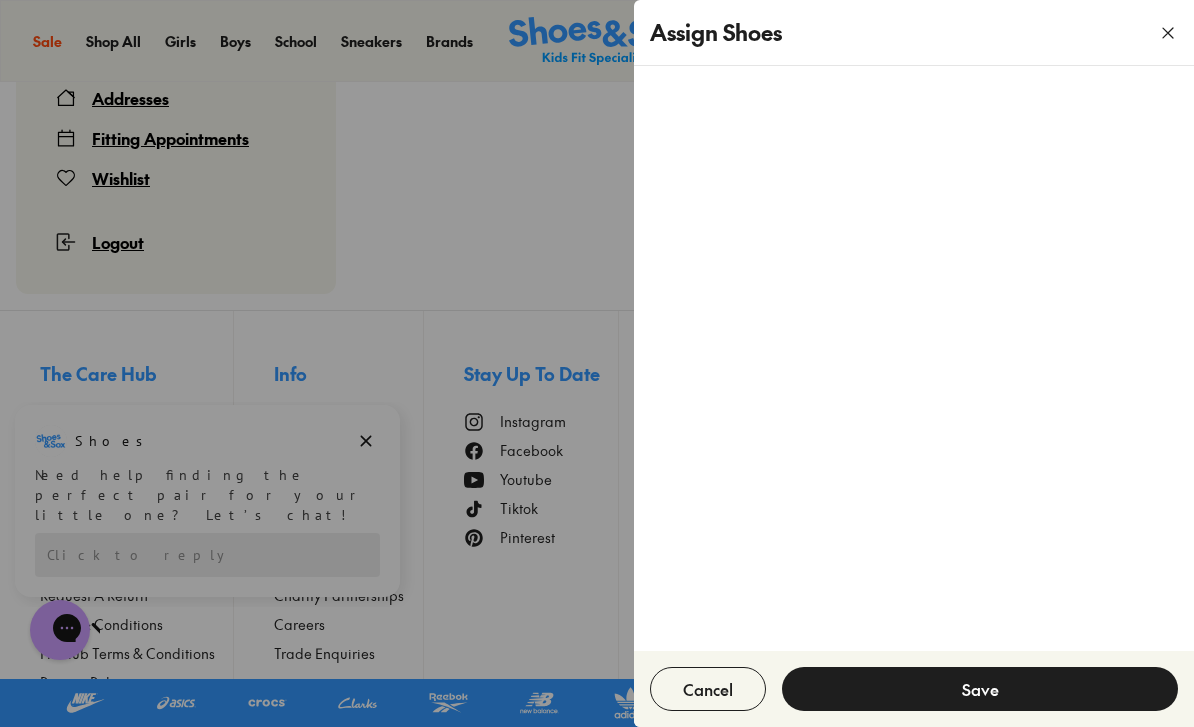 scroll, scrollTop: 896, scrollLeft: 0, axis: vertical 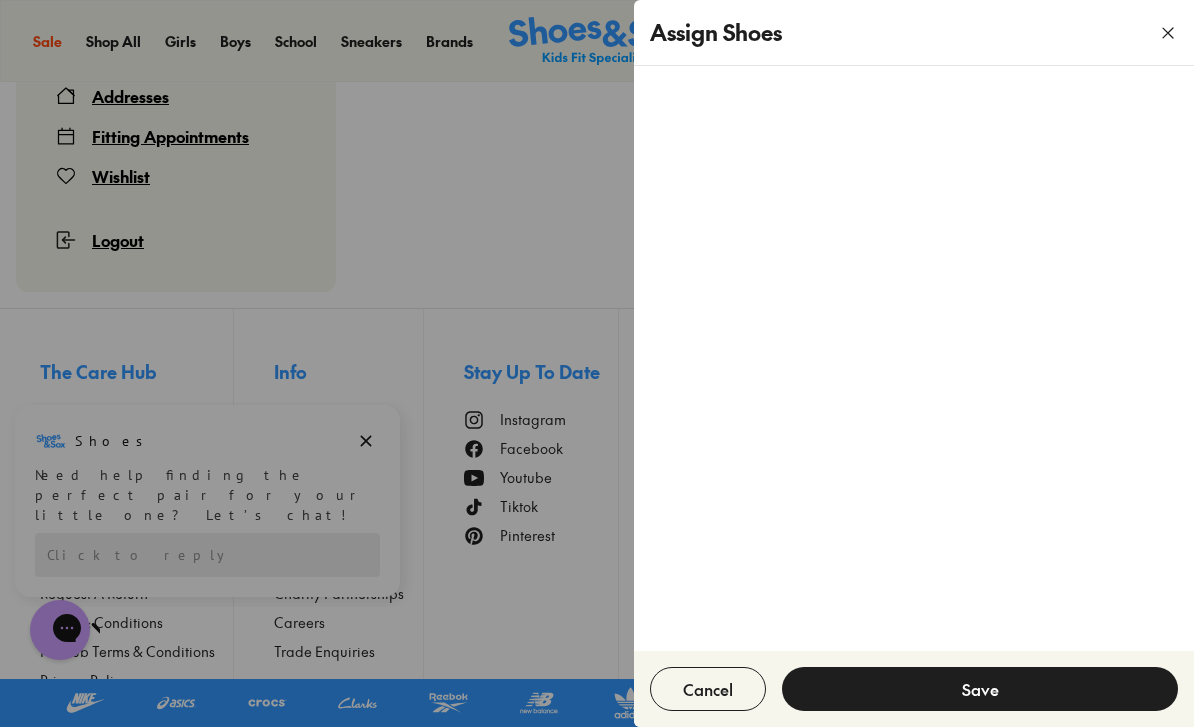 click 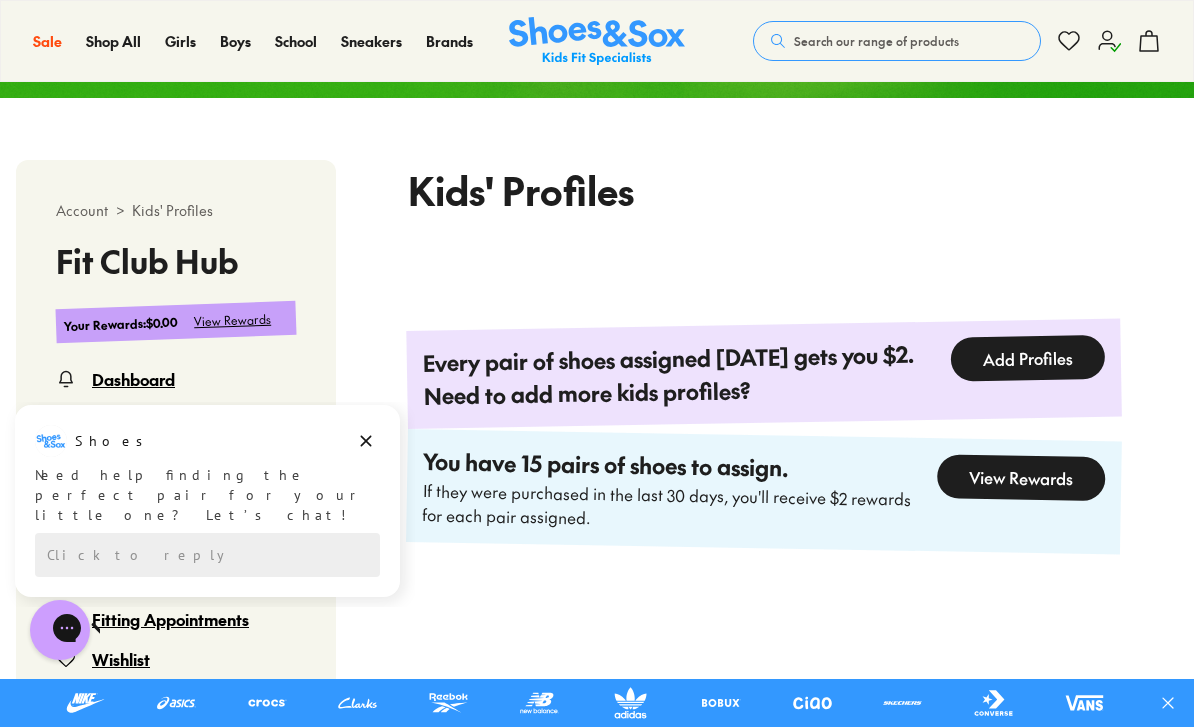 scroll, scrollTop: 409, scrollLeft: 0, axis: vertical 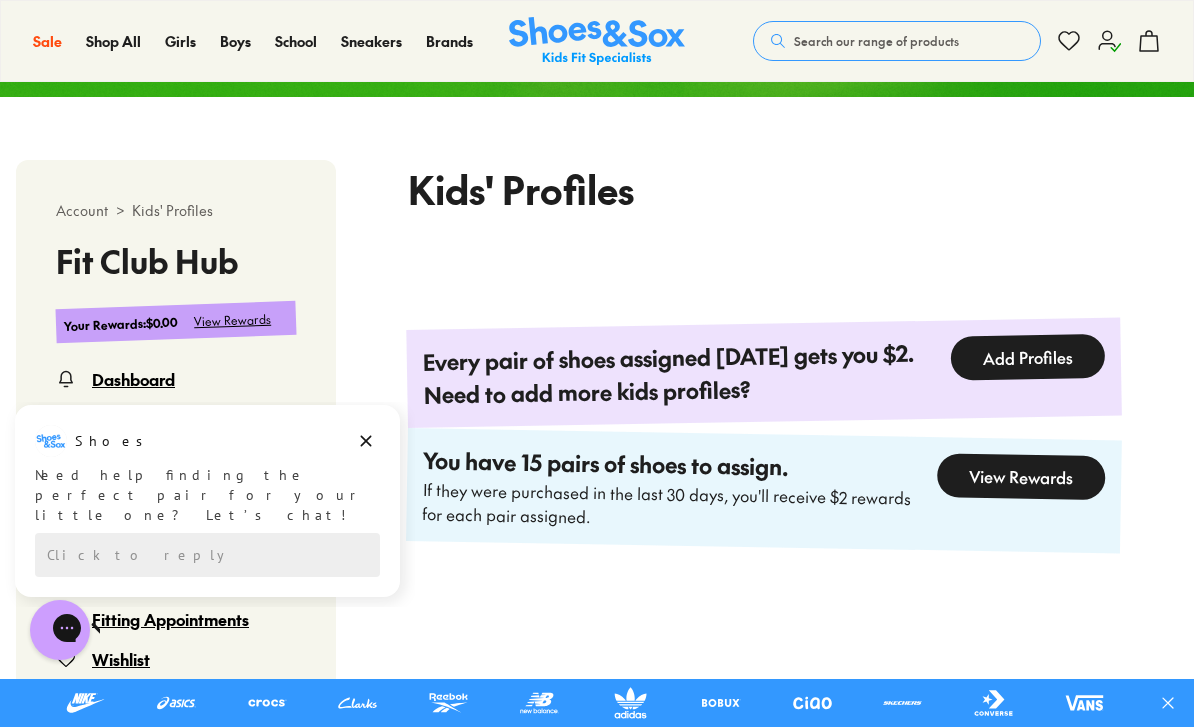 click on "Add Profiles" at bounding box center (1027, 357) 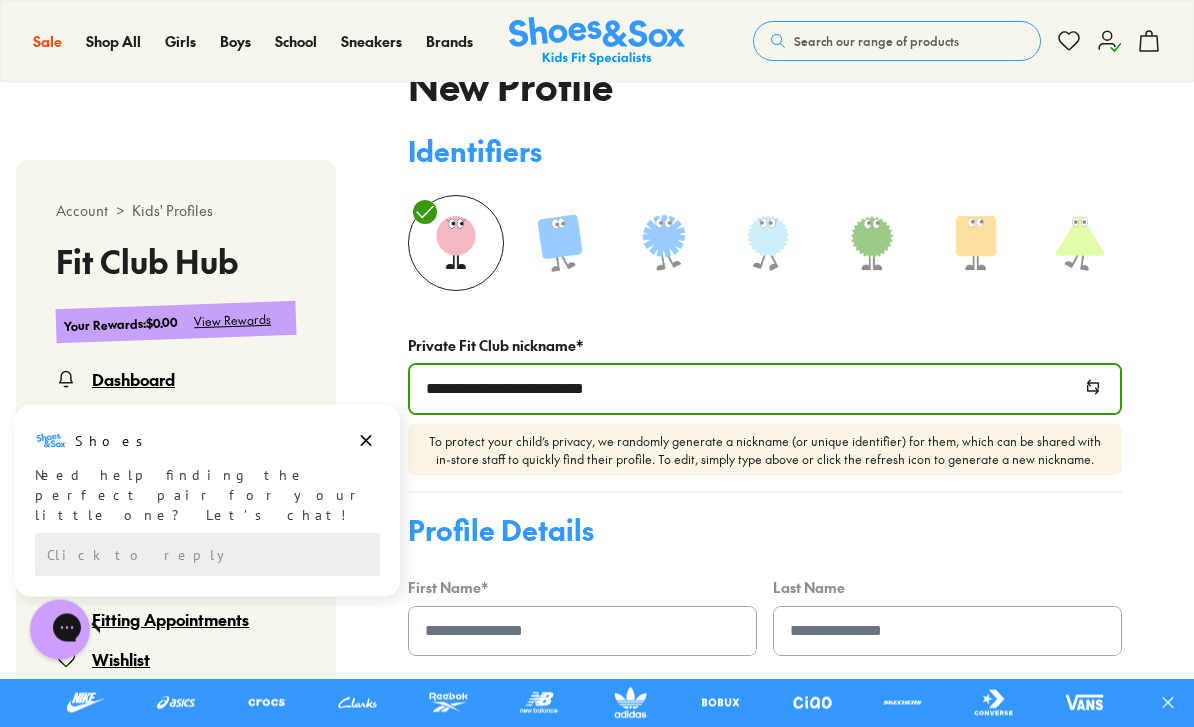 scroll, scrollTop: 511, scrollLeft: 0, axis: vertical 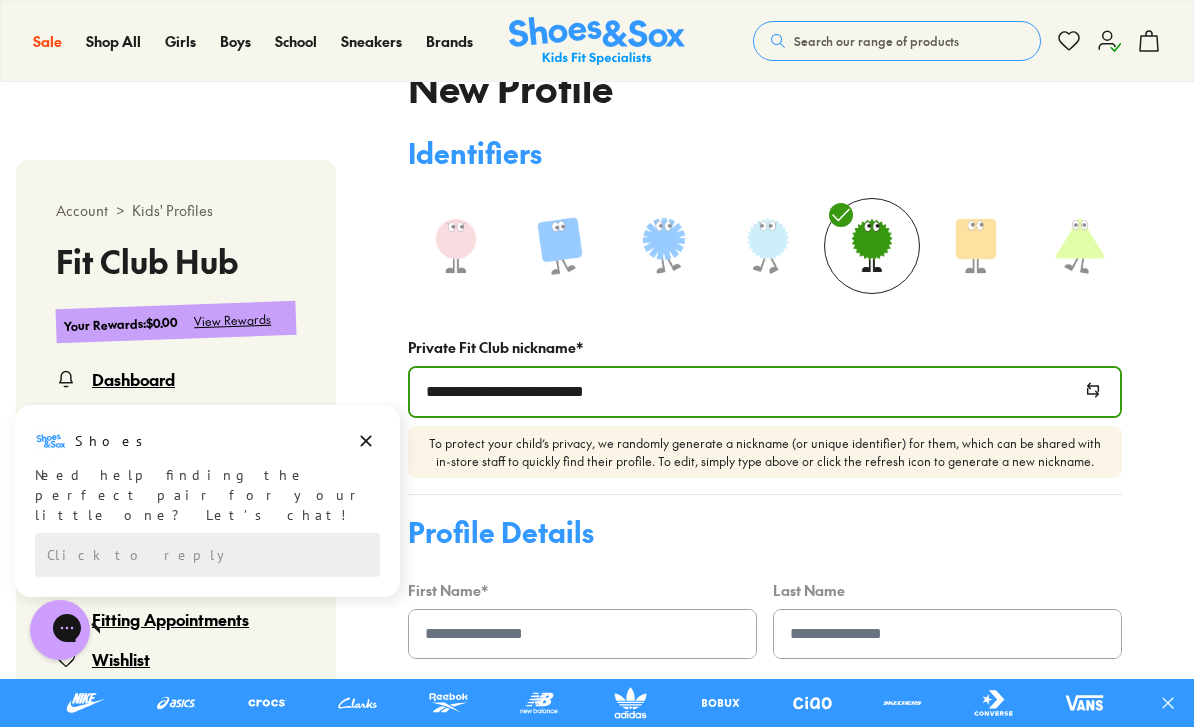 click 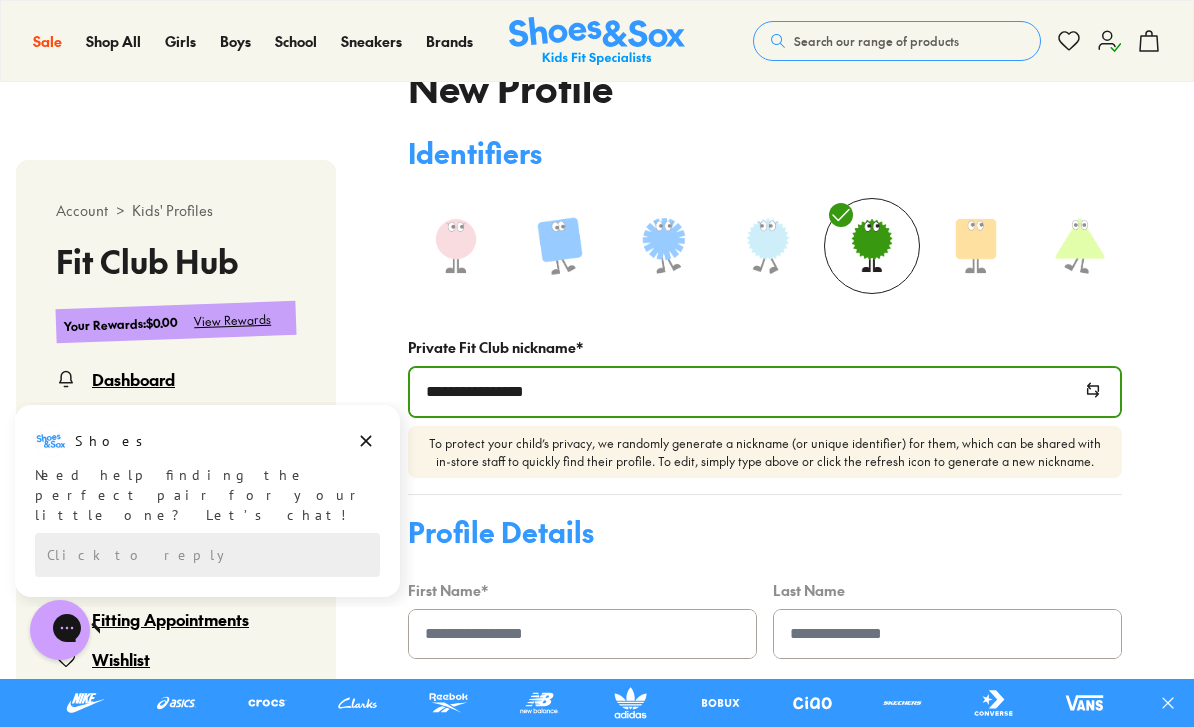 click 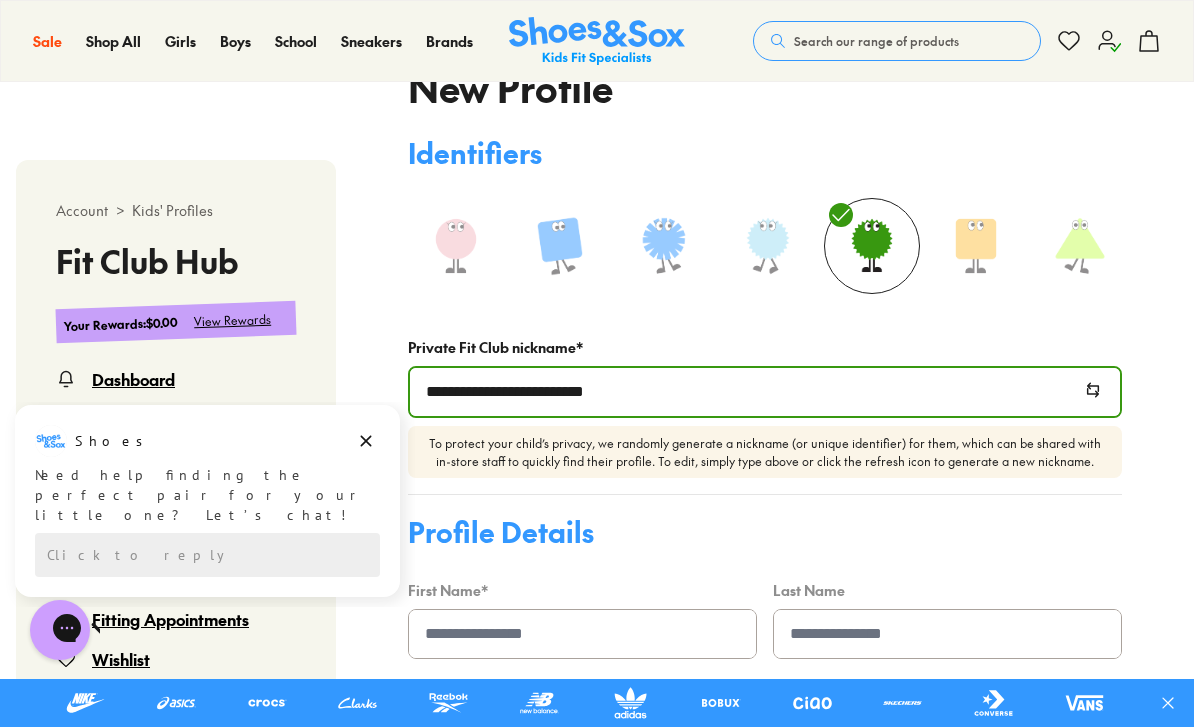 click 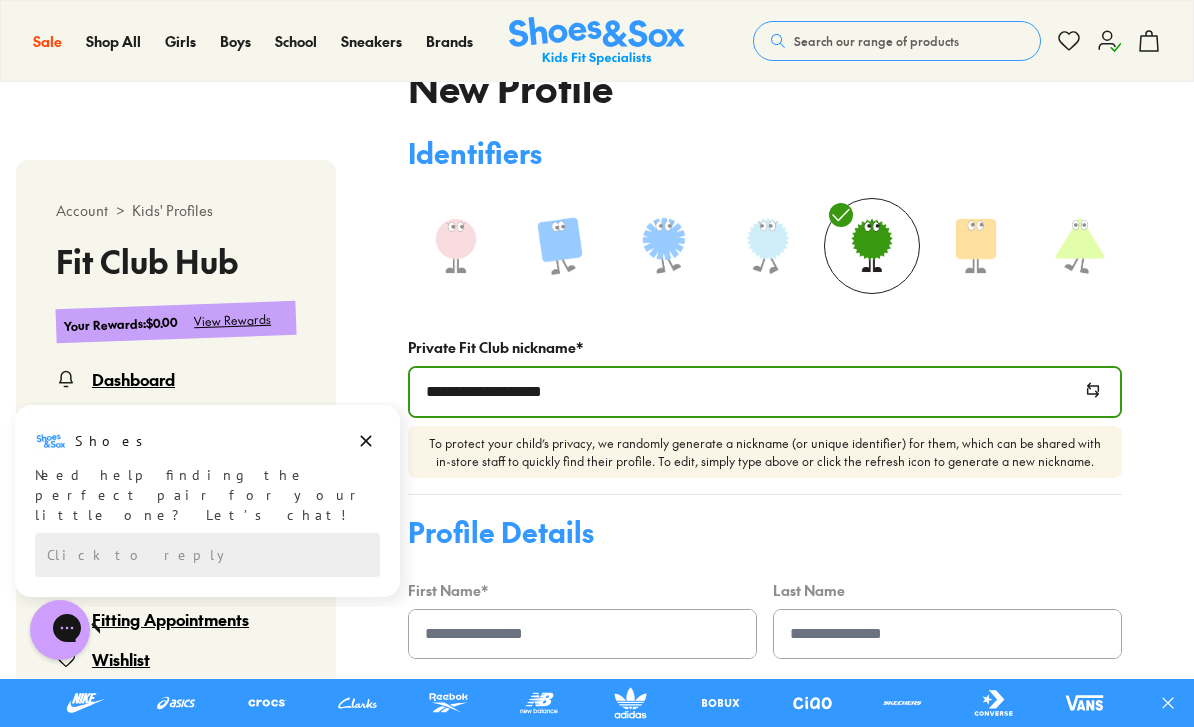 click 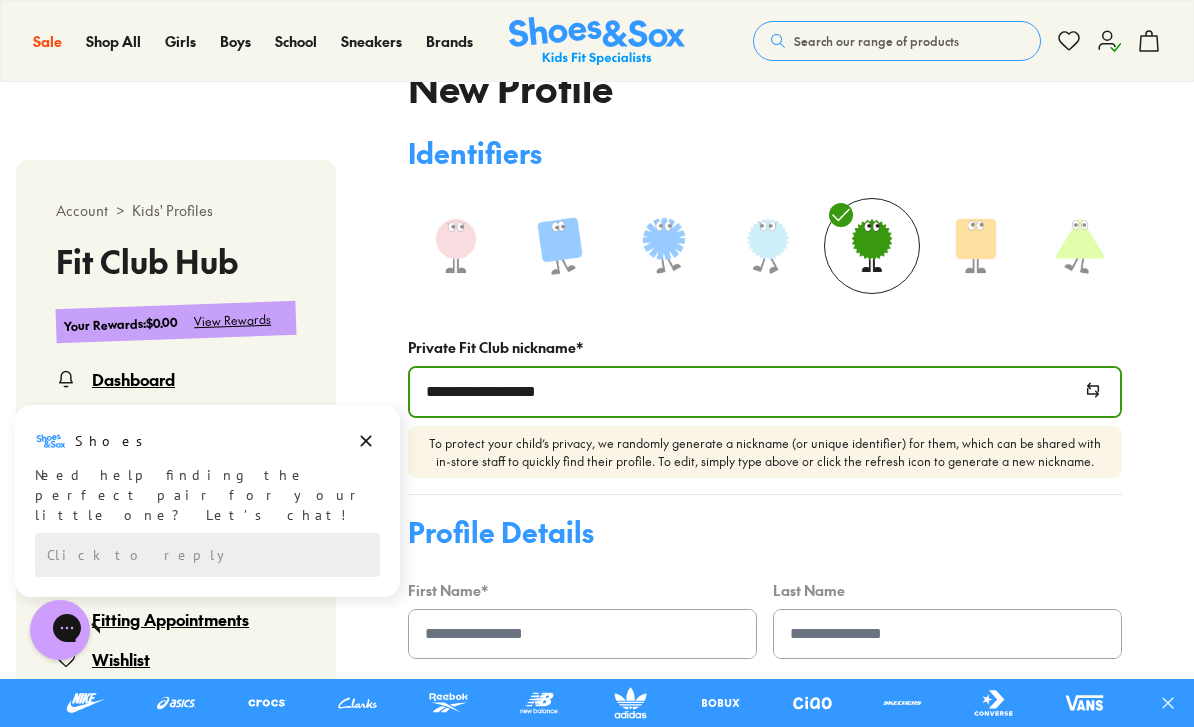 click at bounding box center [1096, 392] 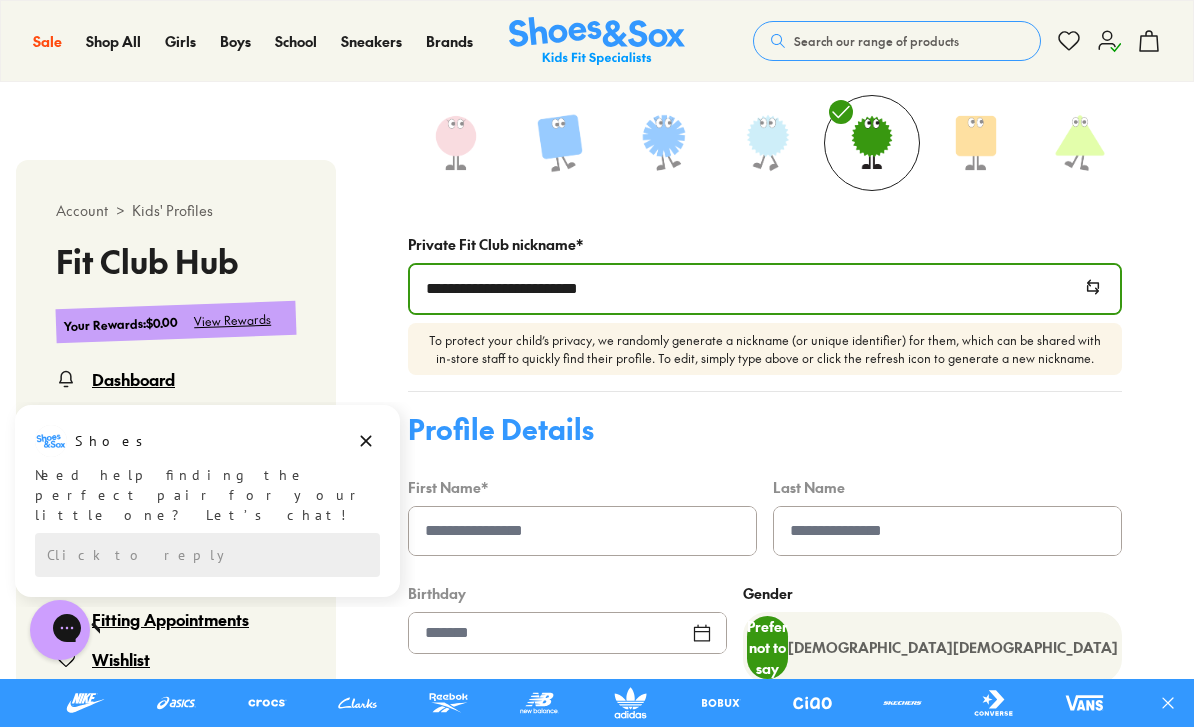 scroll, scrollTop: 617, scrollLeft: 0, axis: vertical 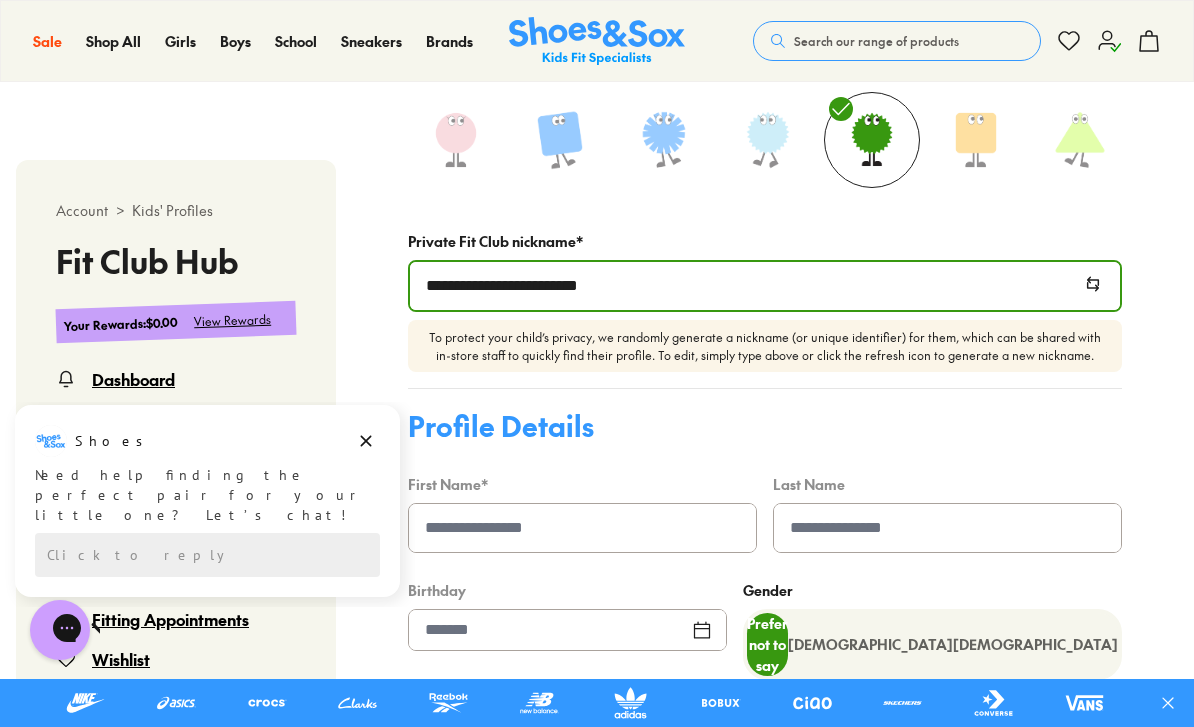 click at bounding box center [582, 528] 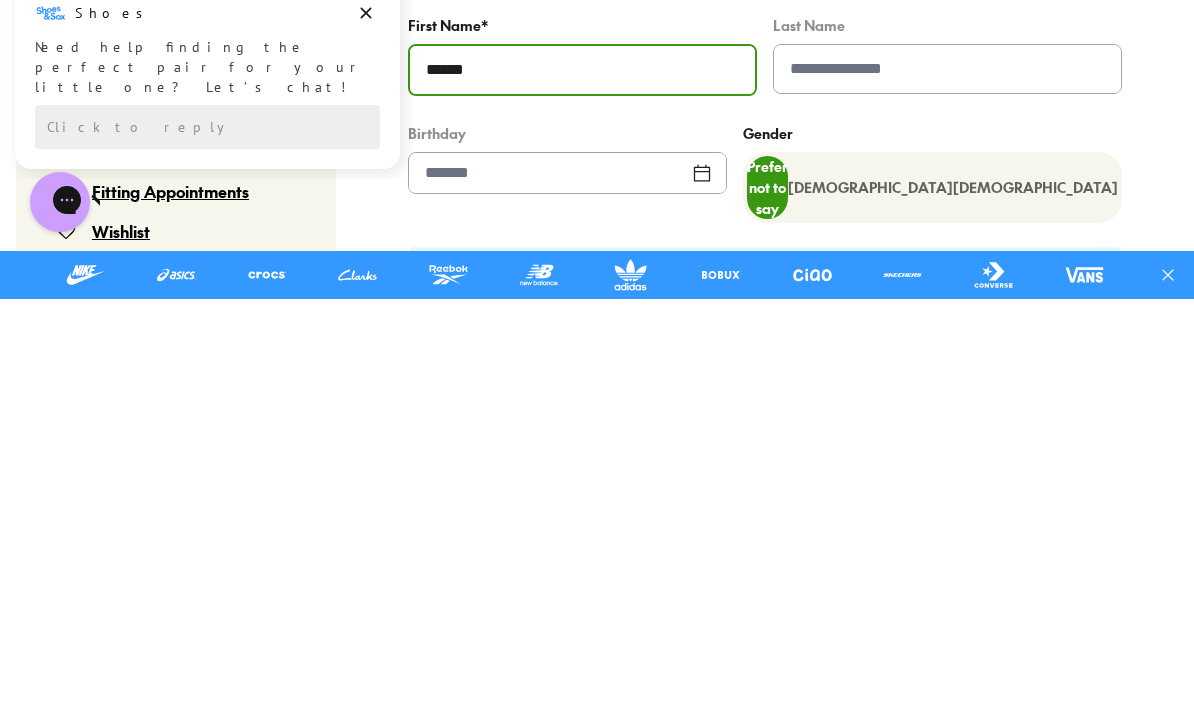 scroll, scrollTop: 650, scrollLeft: 0, axis: vertical 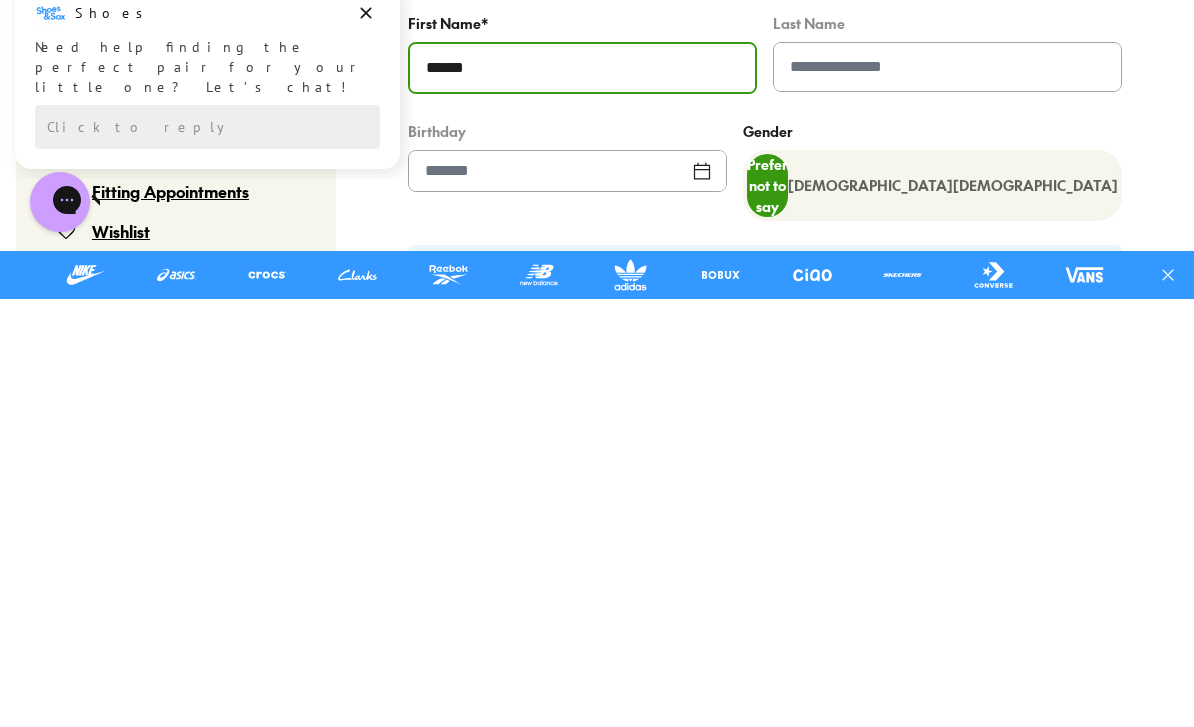 type on "******" 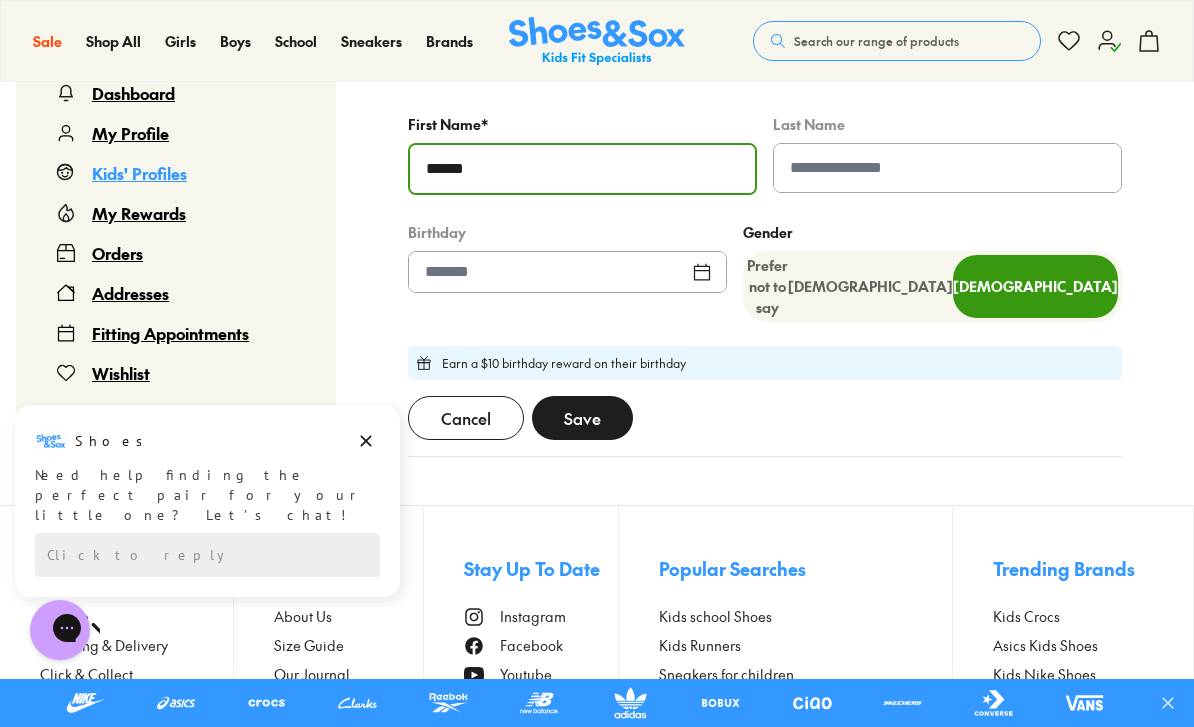 scroll, scrollTop: 957, scrollLeft: 0, axis: vertical 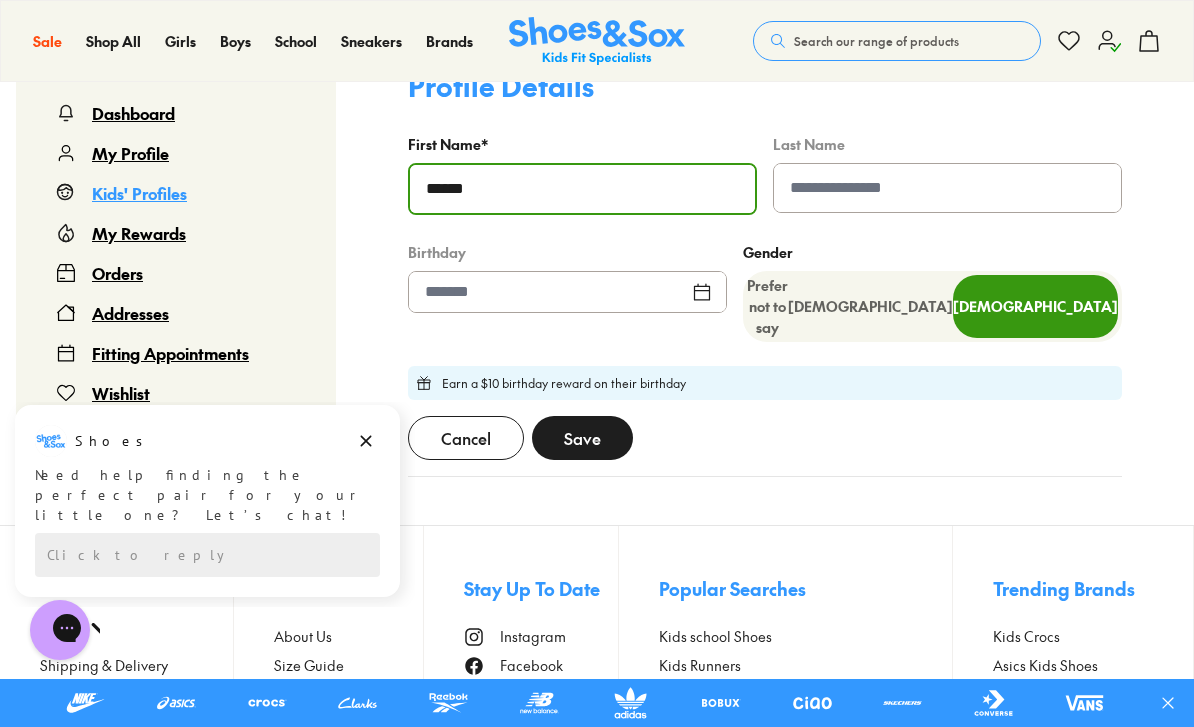 click at bounding box center (567, 292) 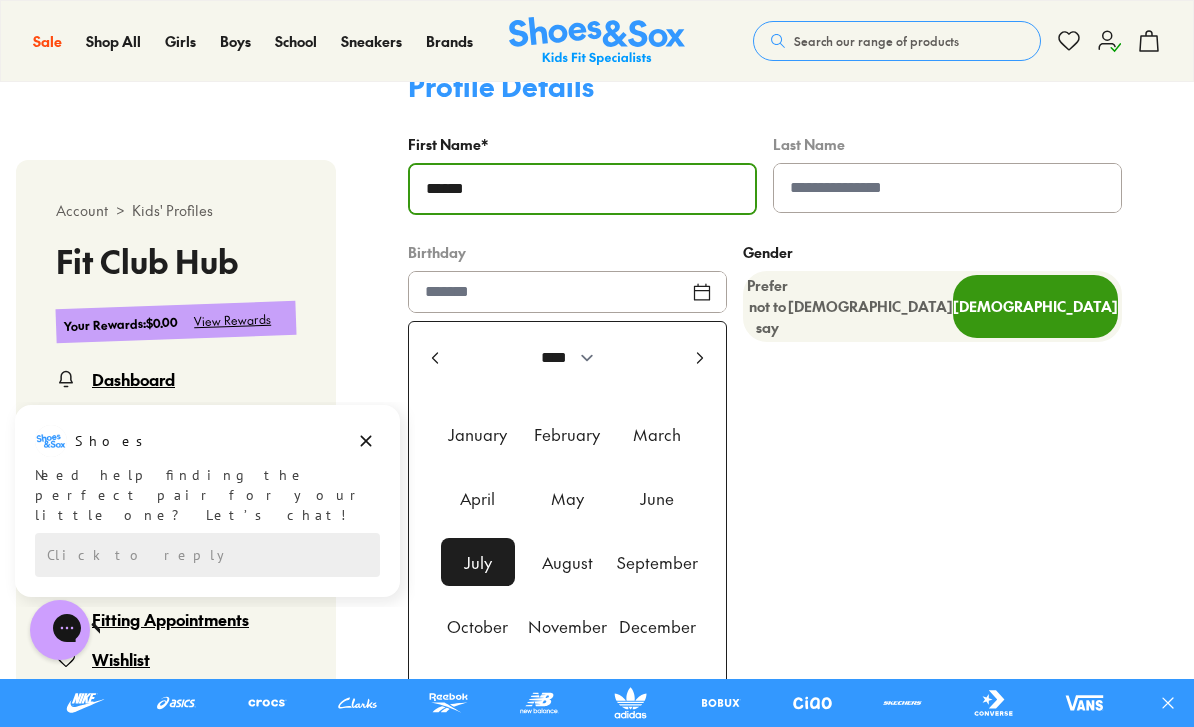 click on "September" at bounding box center (657, 562) 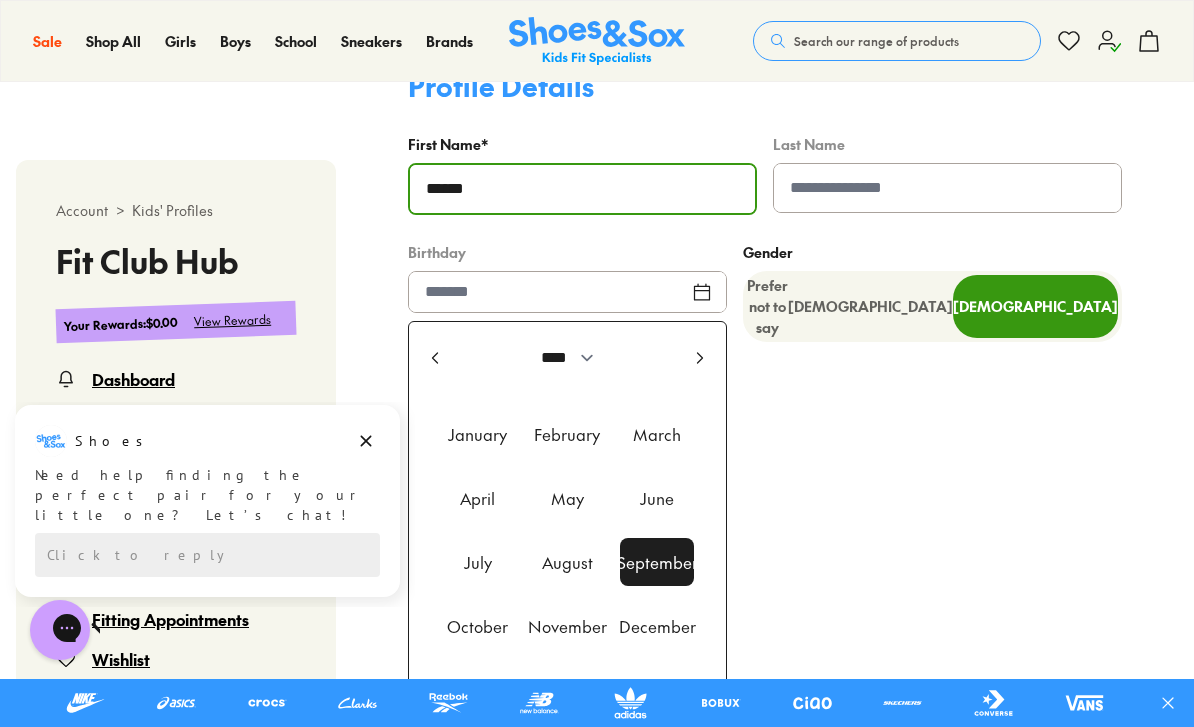 click on "Done" at bounding box center [639, 700] 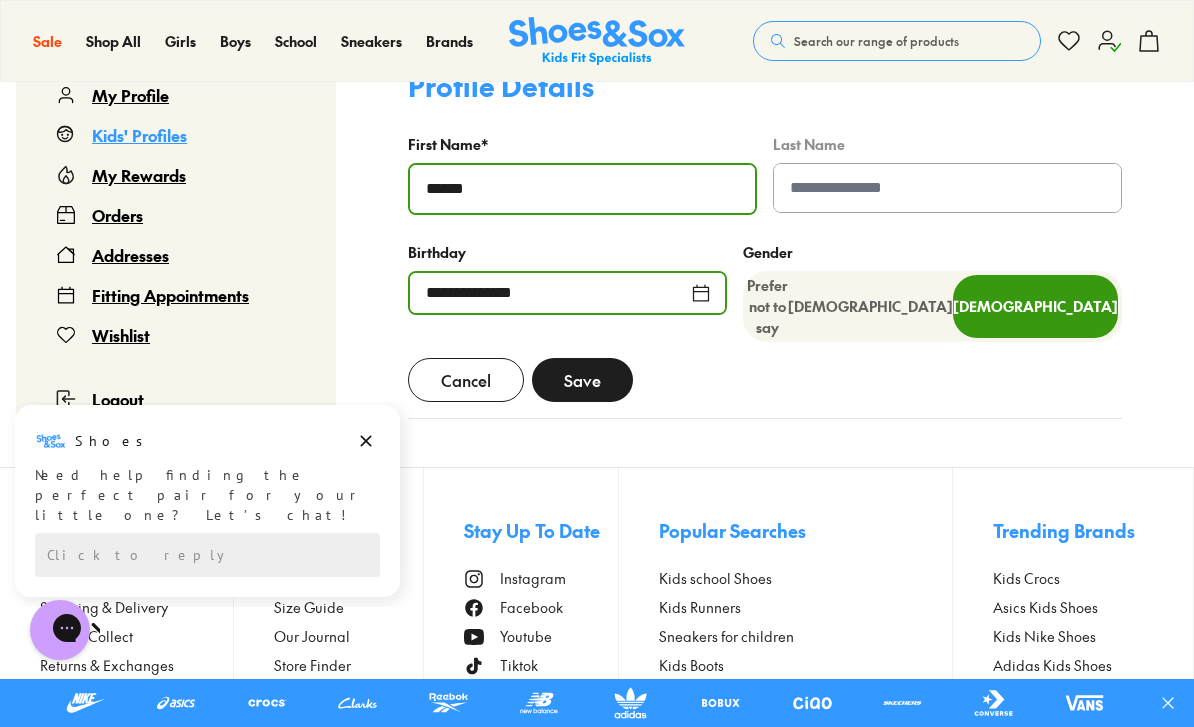 click on "**********" at bounding box center (567, 293) 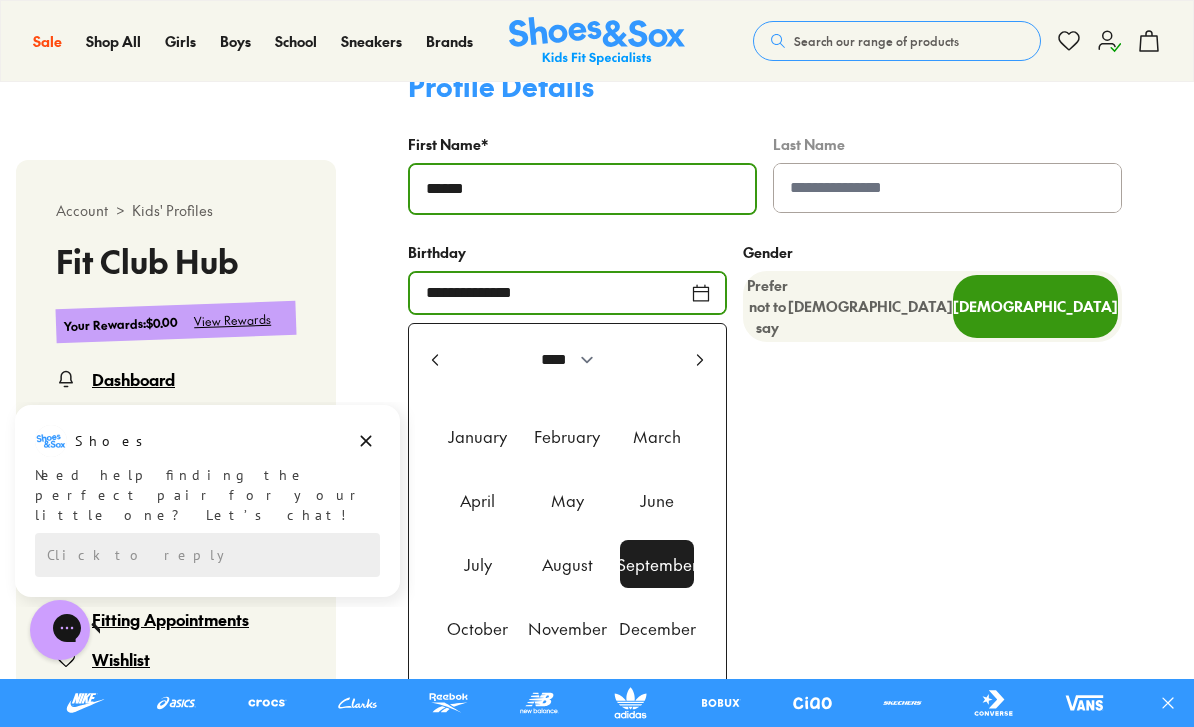 click 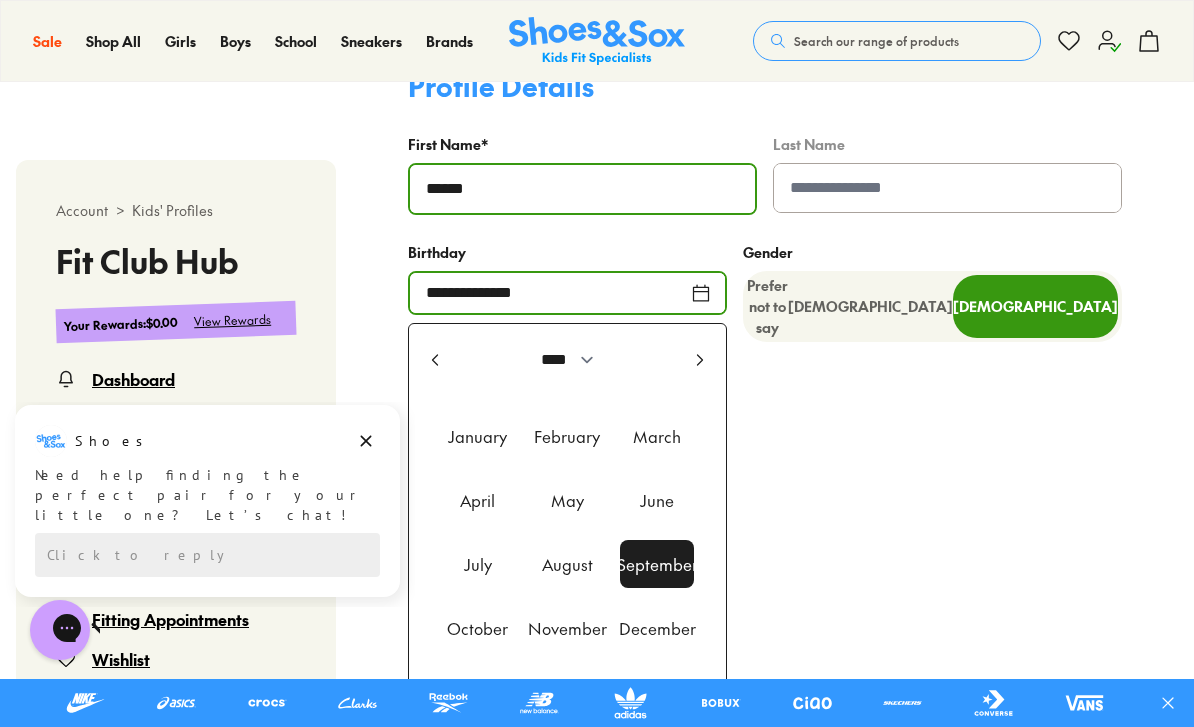 click on "Done" at bounding box center (639, 702) 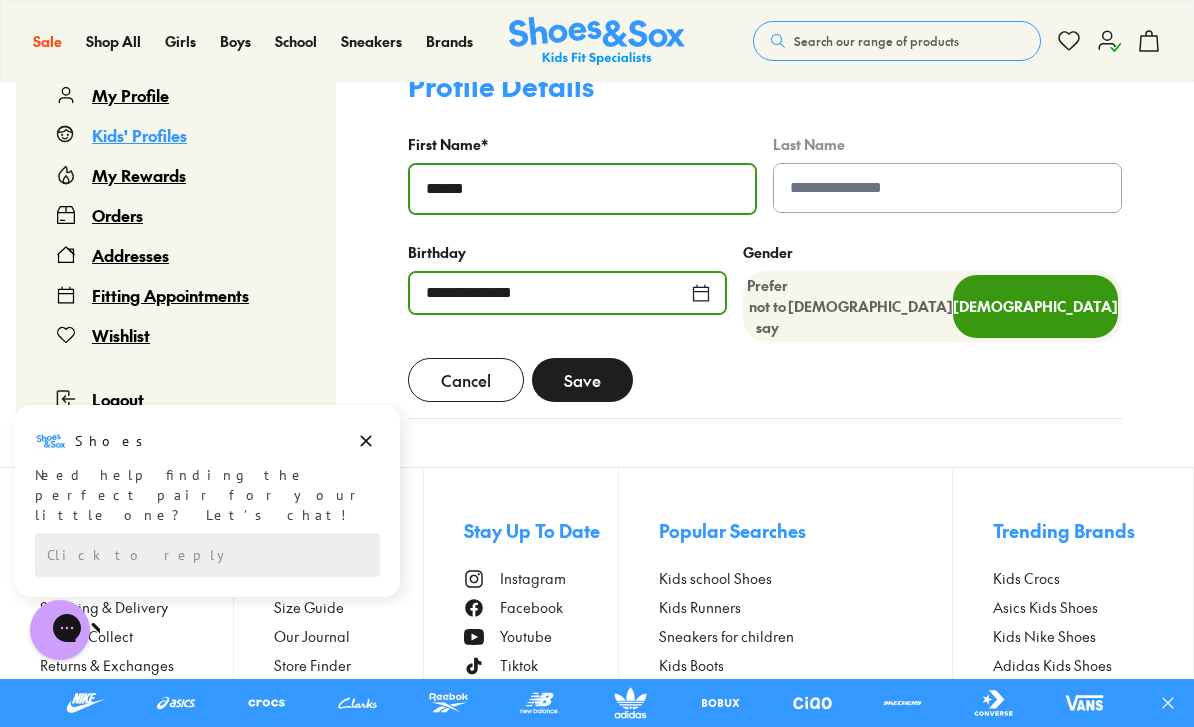 click on "Save" at bounding box center [582, 380] 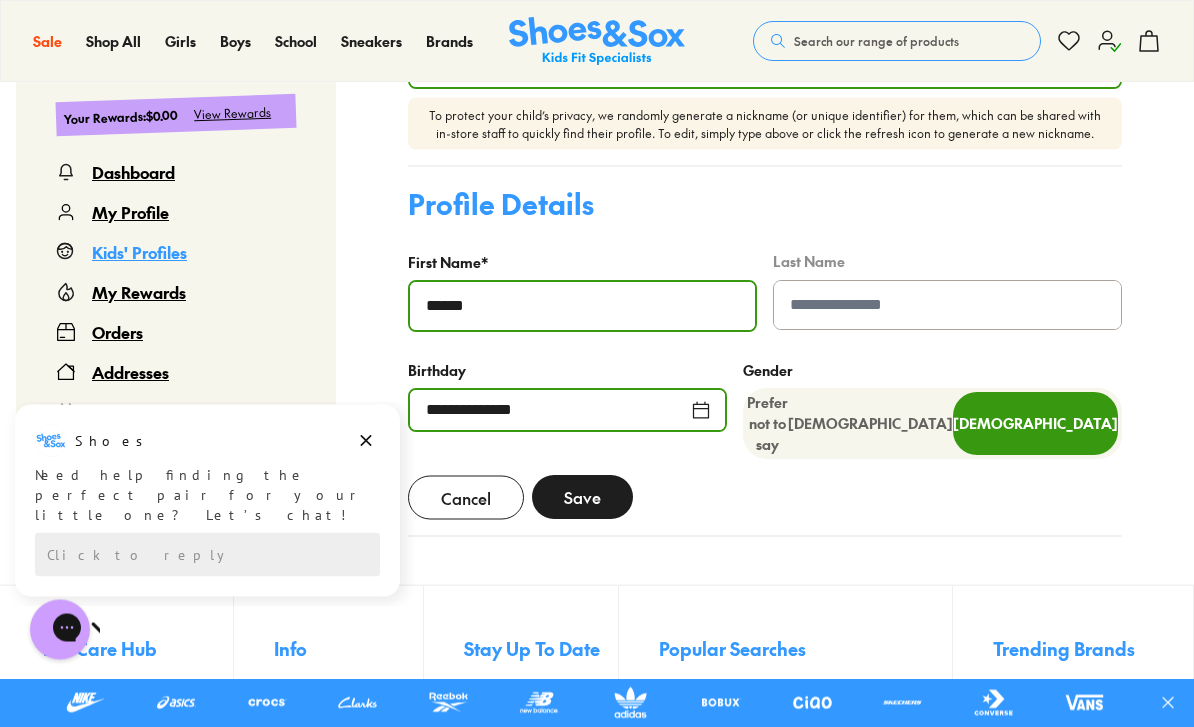 scroll, scrollTop: 876, scrollLeft: 0, axis: vertical 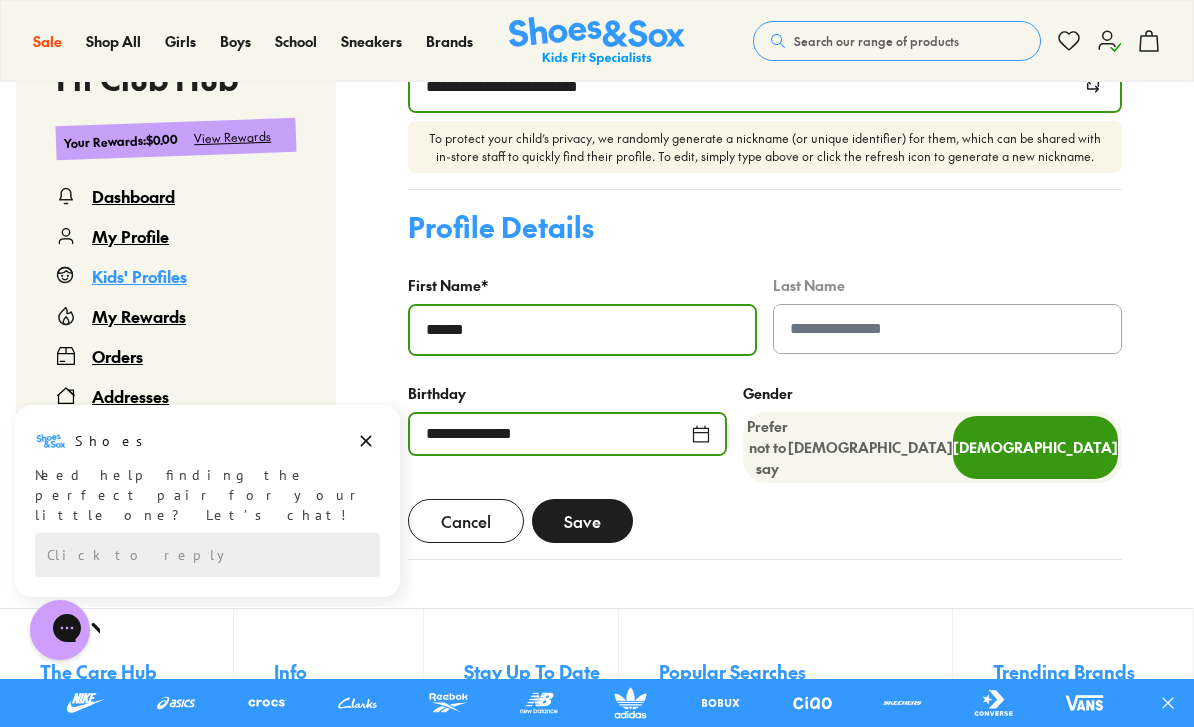 click on "My Rewards" at bounding box center (139, 316) 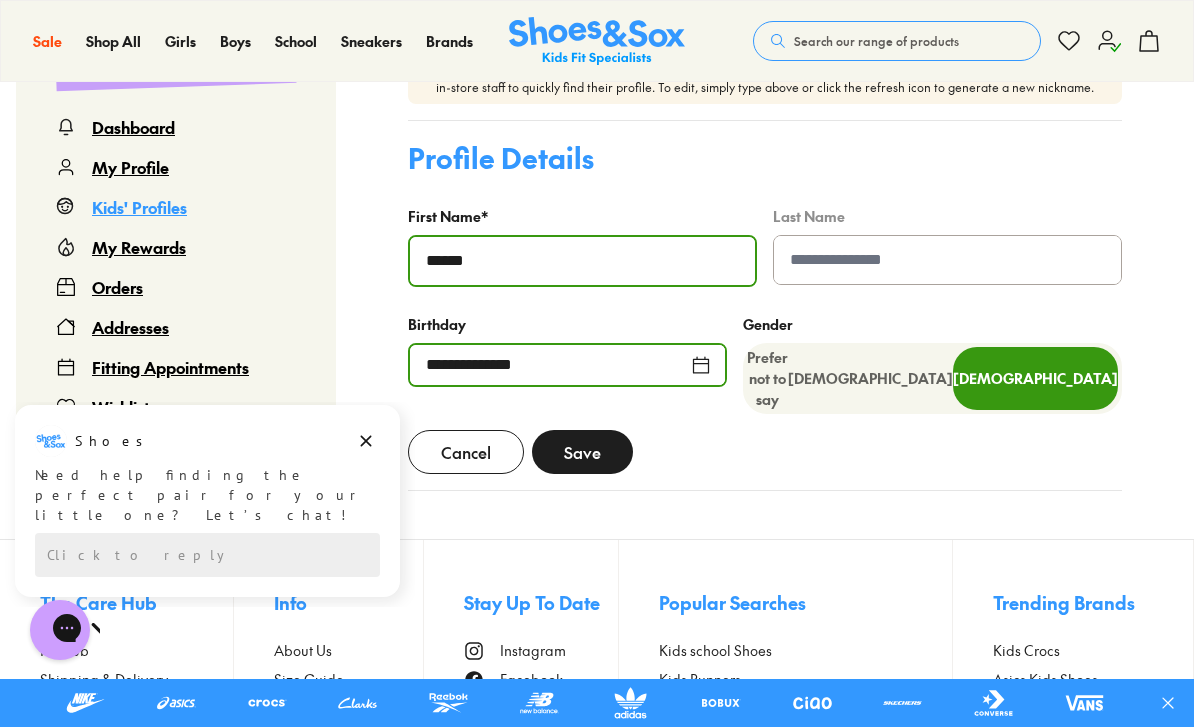 scroll, scrollTop: 906, scrollLeft: 0, axis: vertical 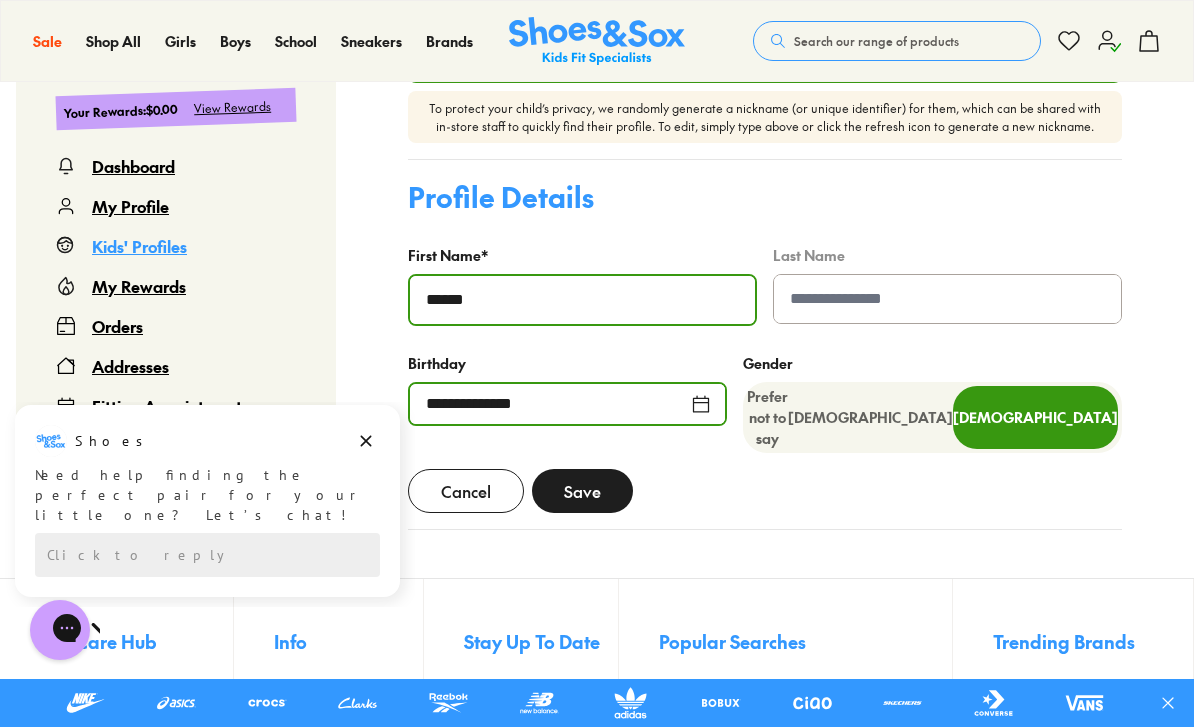 click on "My Rewards" at bounding box center [139, 286] 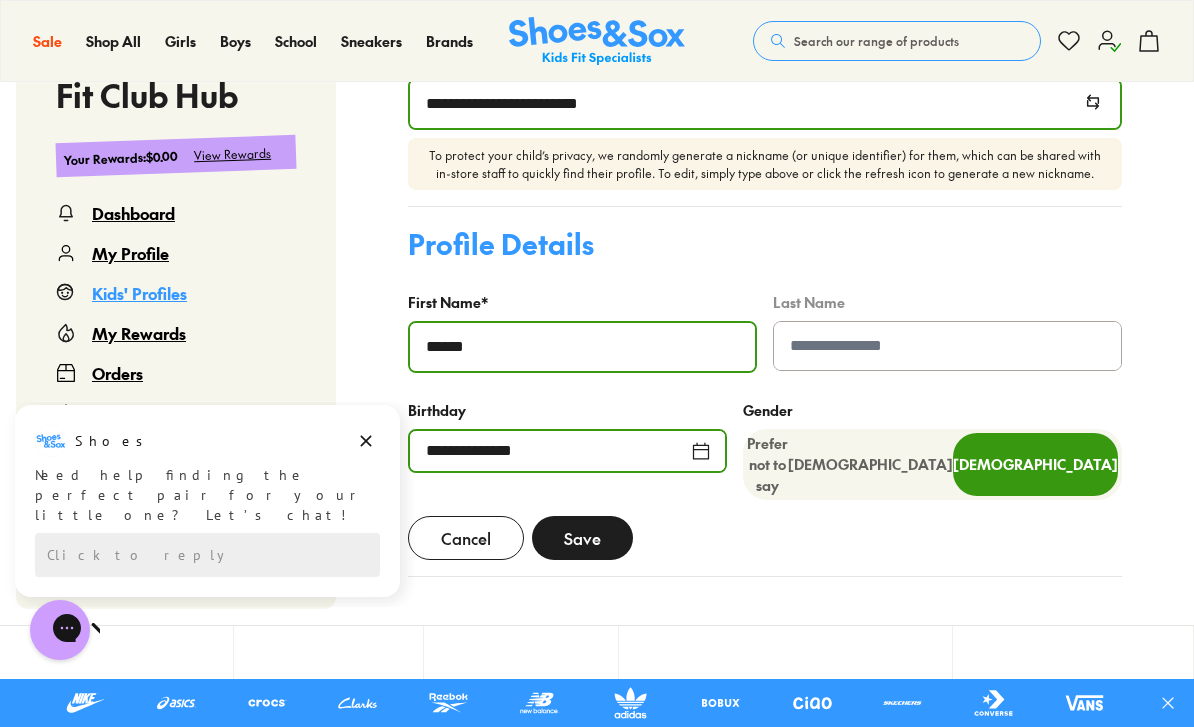 scroll, scrollTop: 858, scrollLeft: 0, axis: vertical 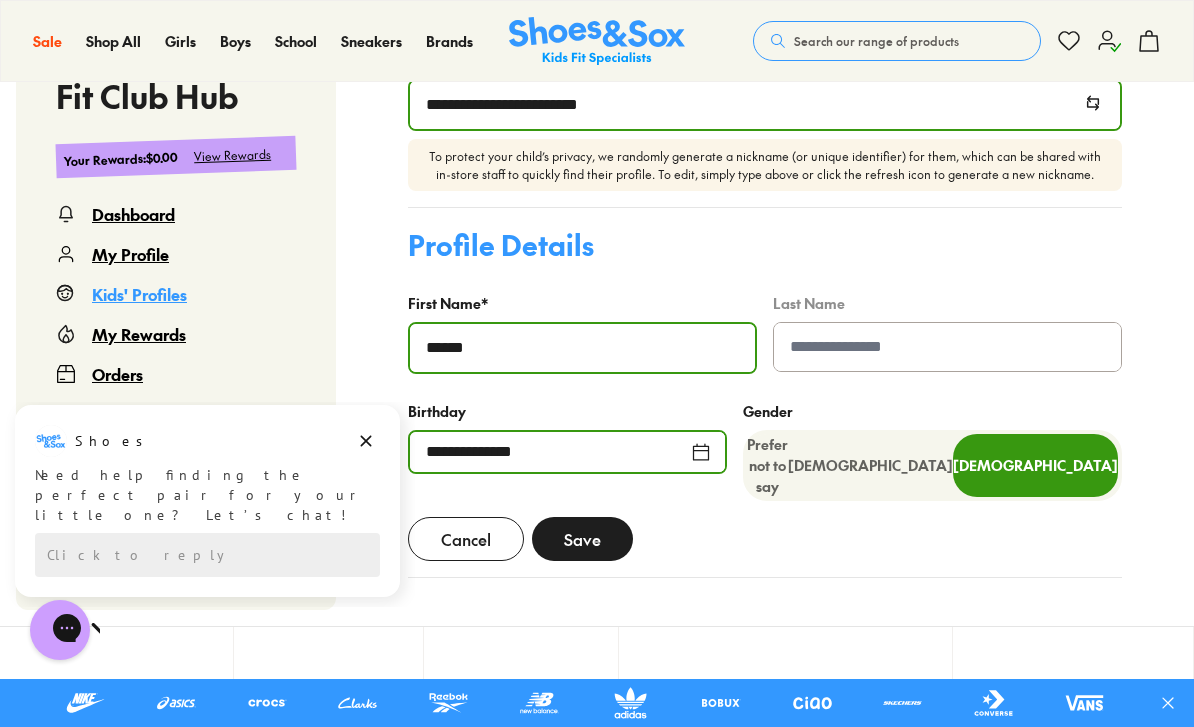 click on "Dashboard" at bounding box center (133, 214) 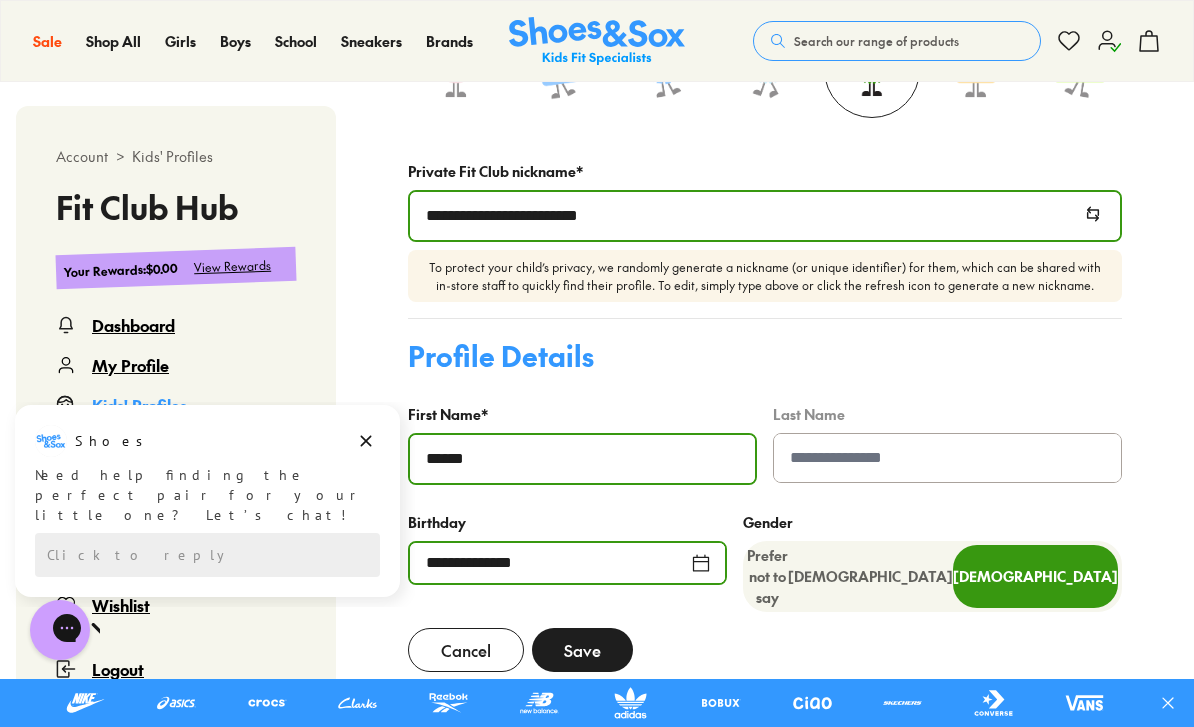 click on "Dashboard" at bounding box center [133, 325] 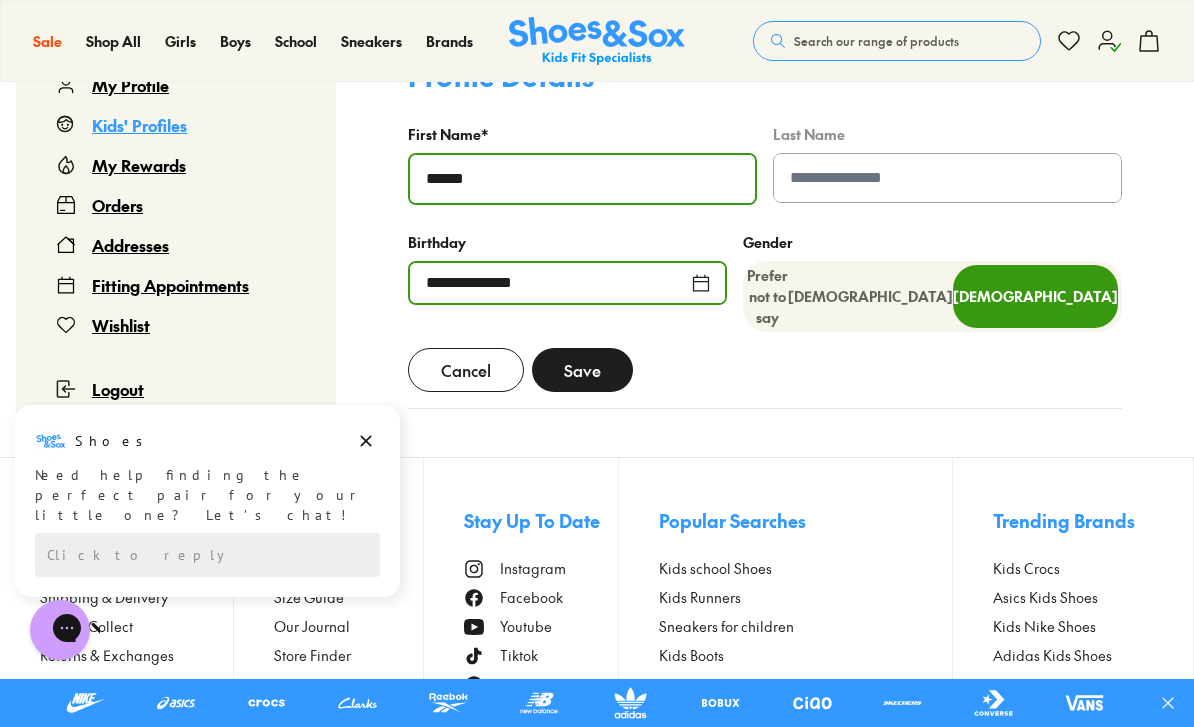 scroll, scrollTop: 1026, scrollLeft: 0, axis: vertical 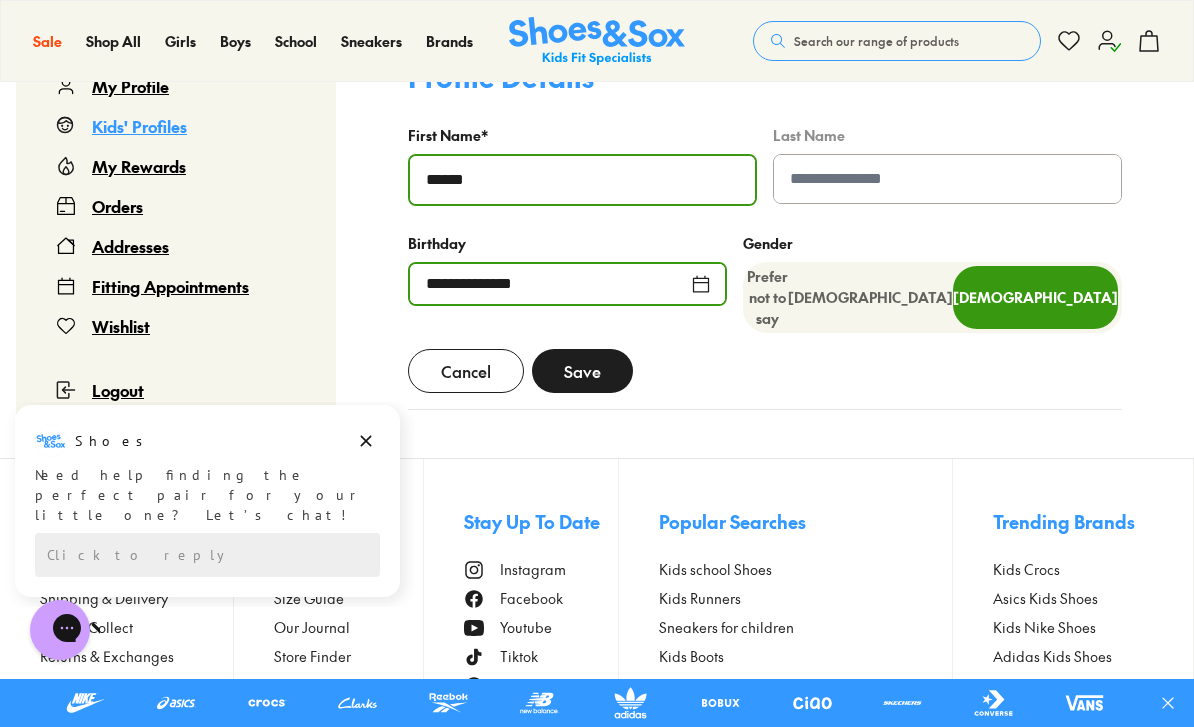 click on "Logout" at bounding box center [118, 390] 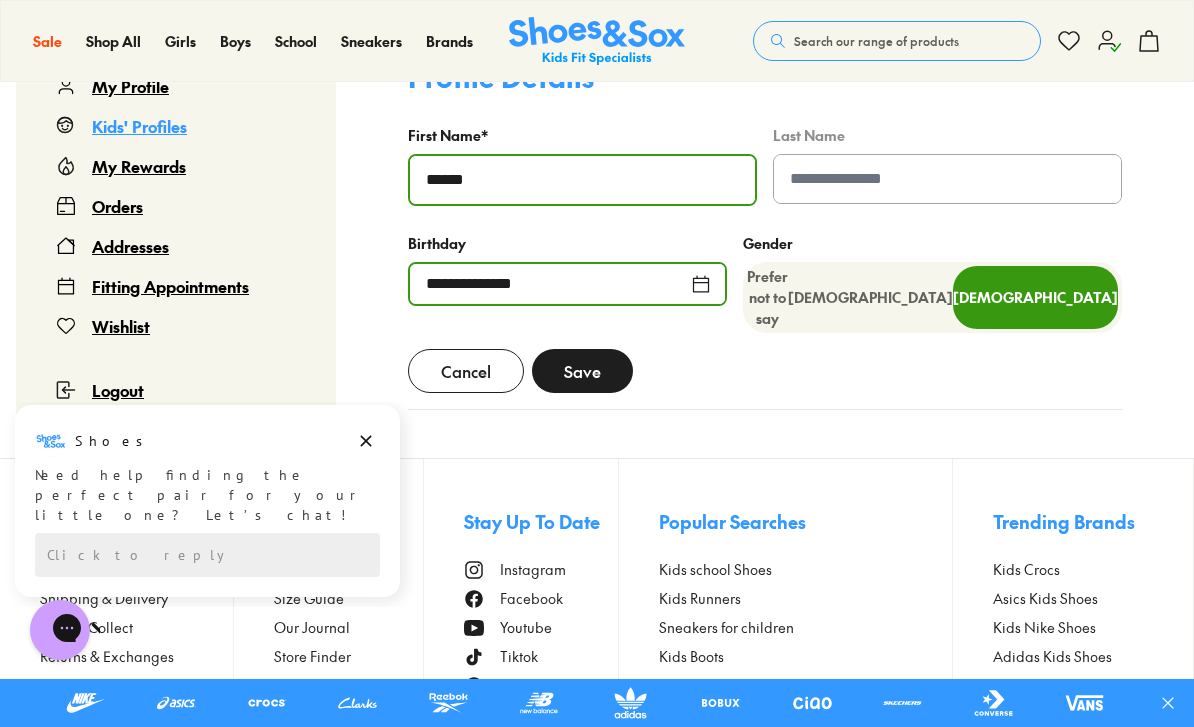 click on "Logout" at bounding box center [118, 390] 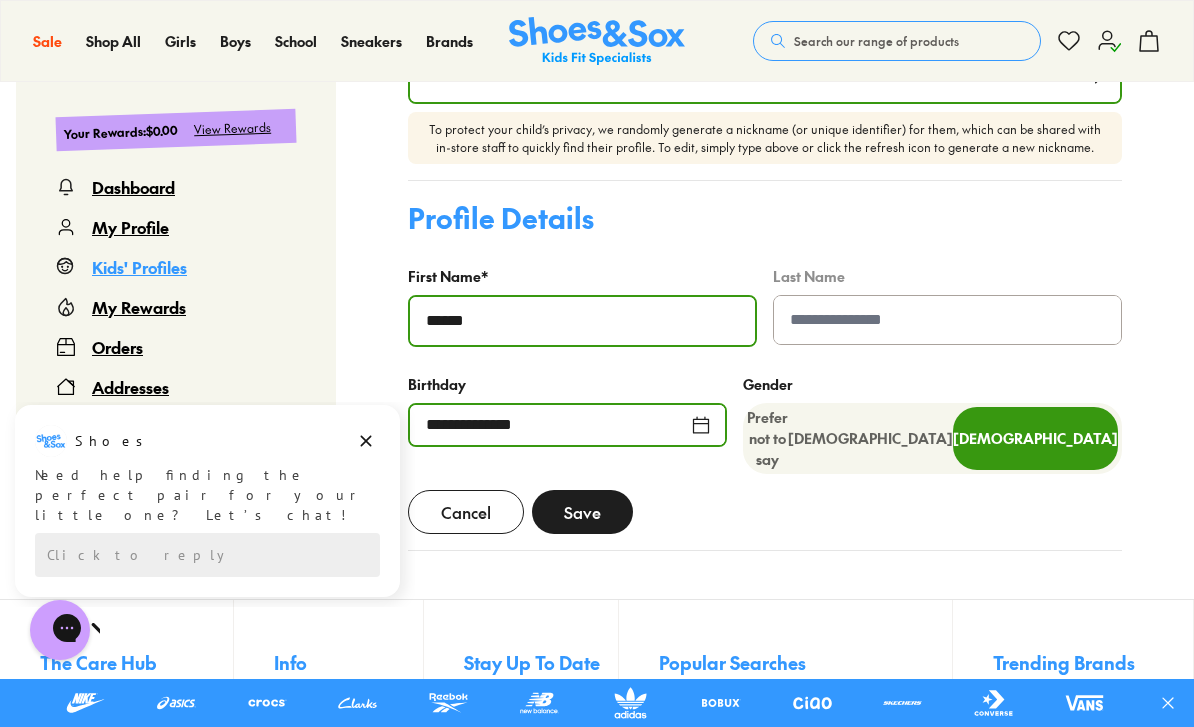 scroll, scrollTop: 890, scrollLeft: 0, axis: vertical 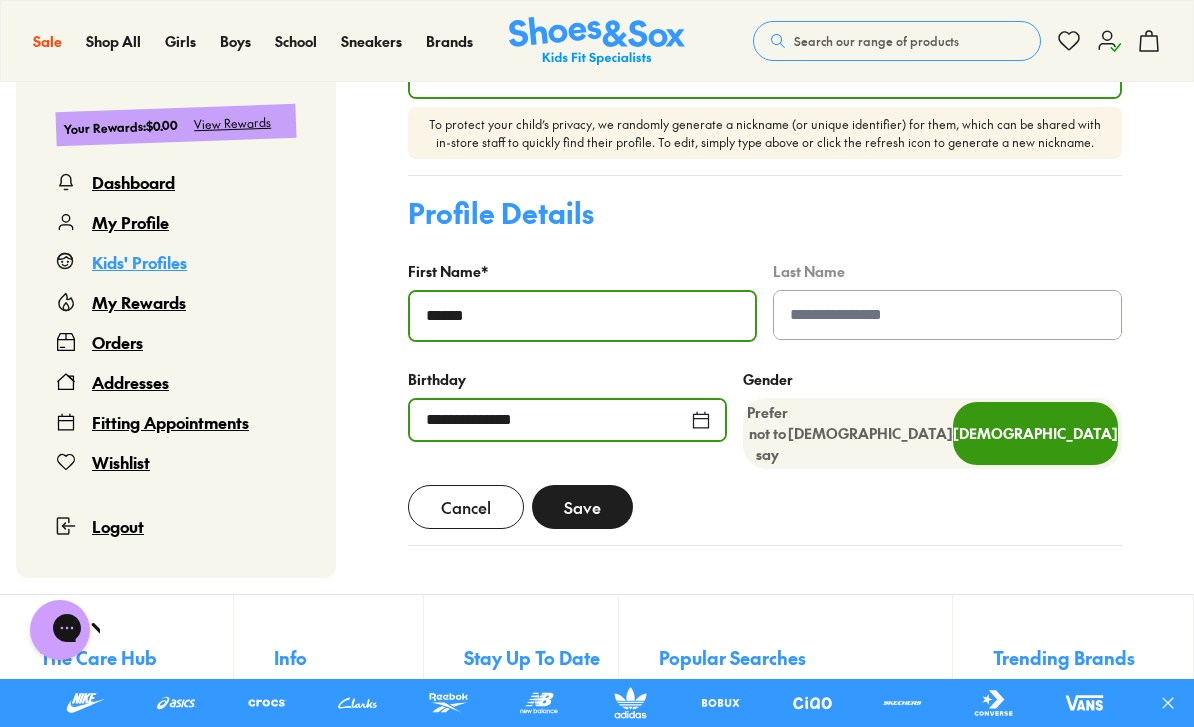 click on "**********" at bounding box center (765, 113) 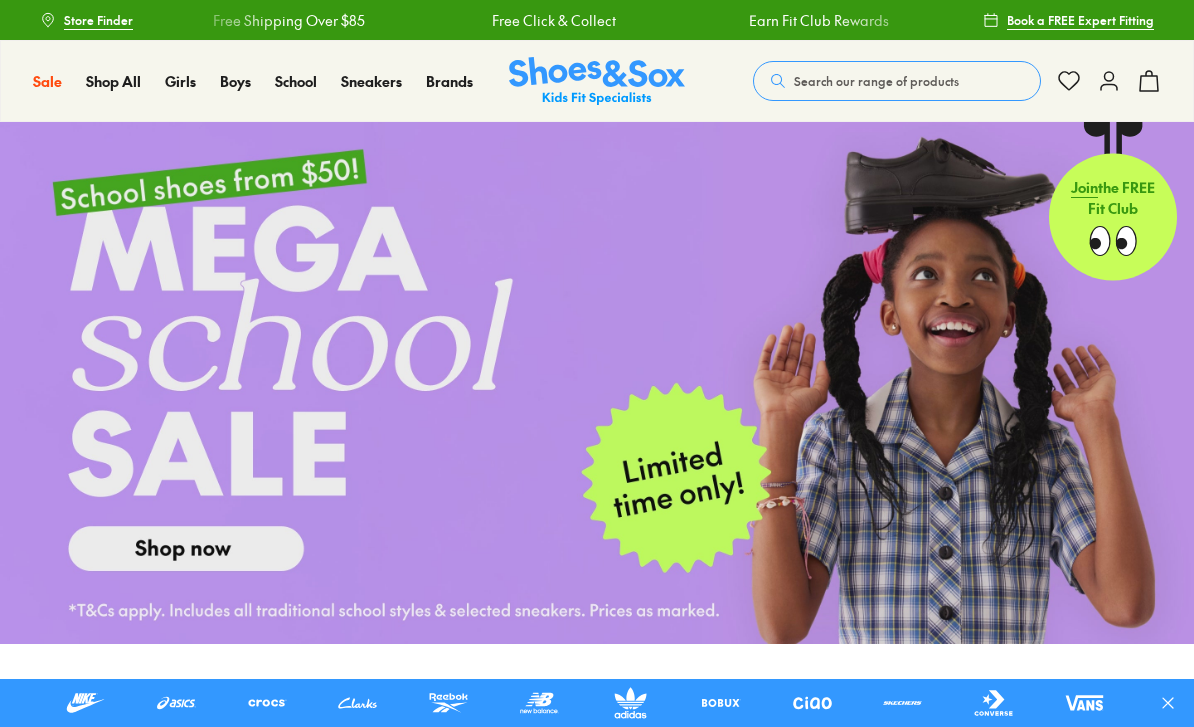 scroll, scrollTop: 0, scrollLeft: 0, axis: both 